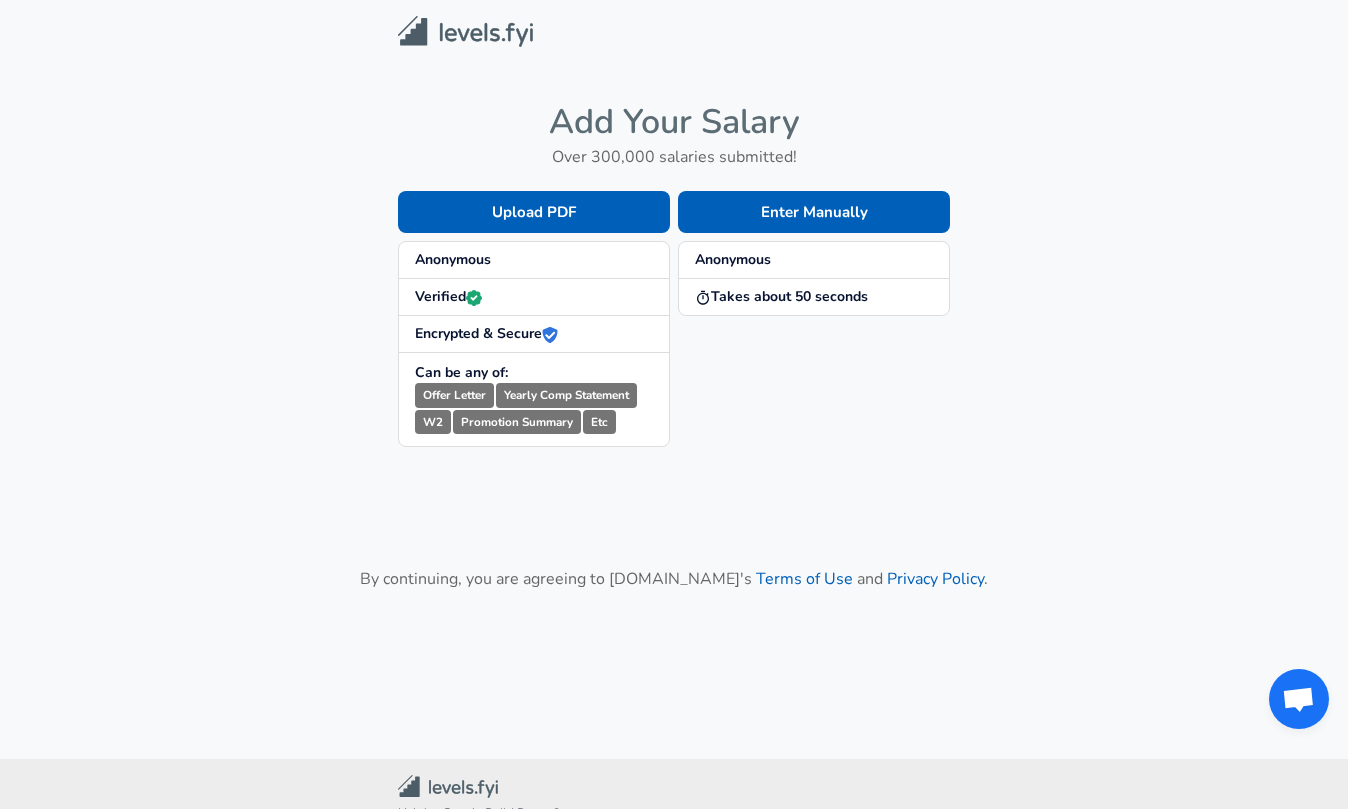 scroll, scrollTop: 0, scrollLeft: 0, axis: both 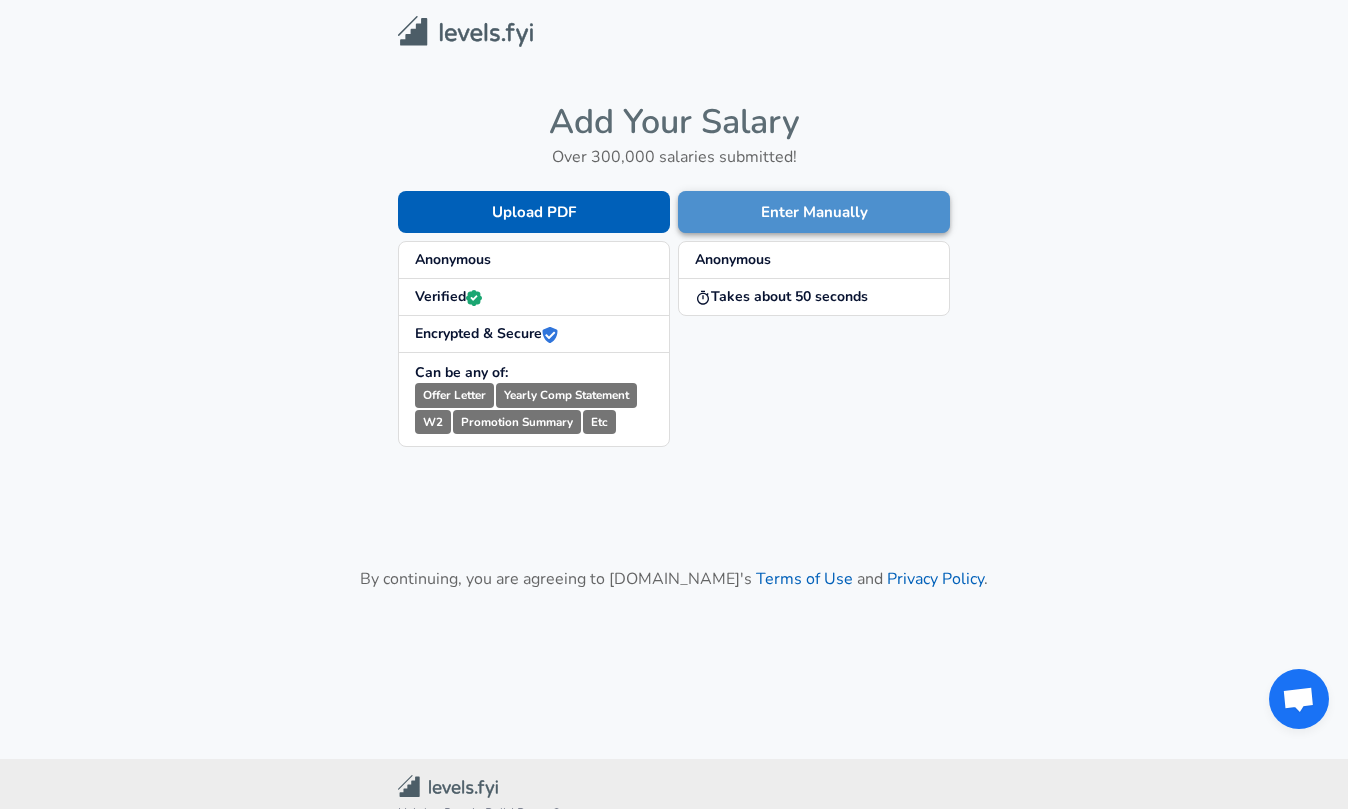 click on "Enter Manually" at bounding box center [814, 212] 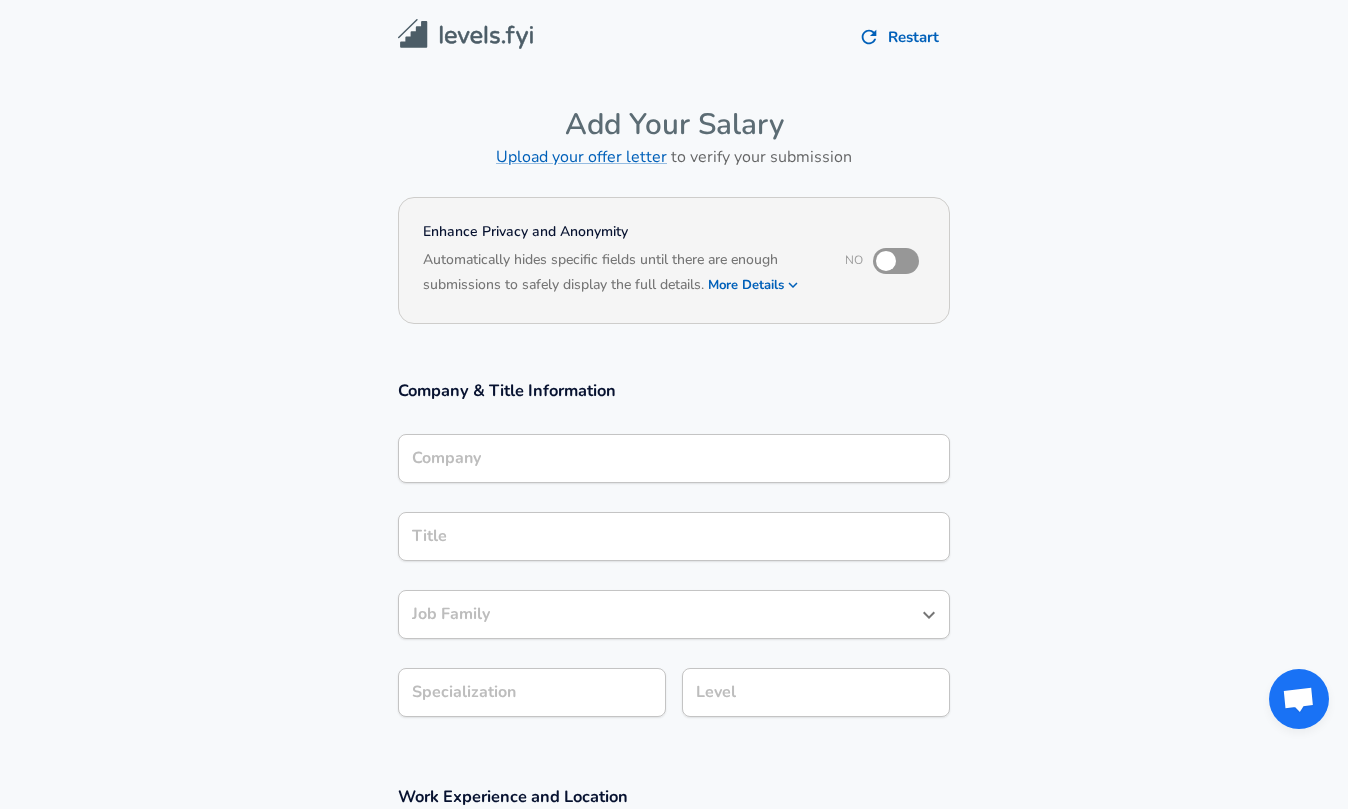 click on "Company" at bounding box center [674, 458] 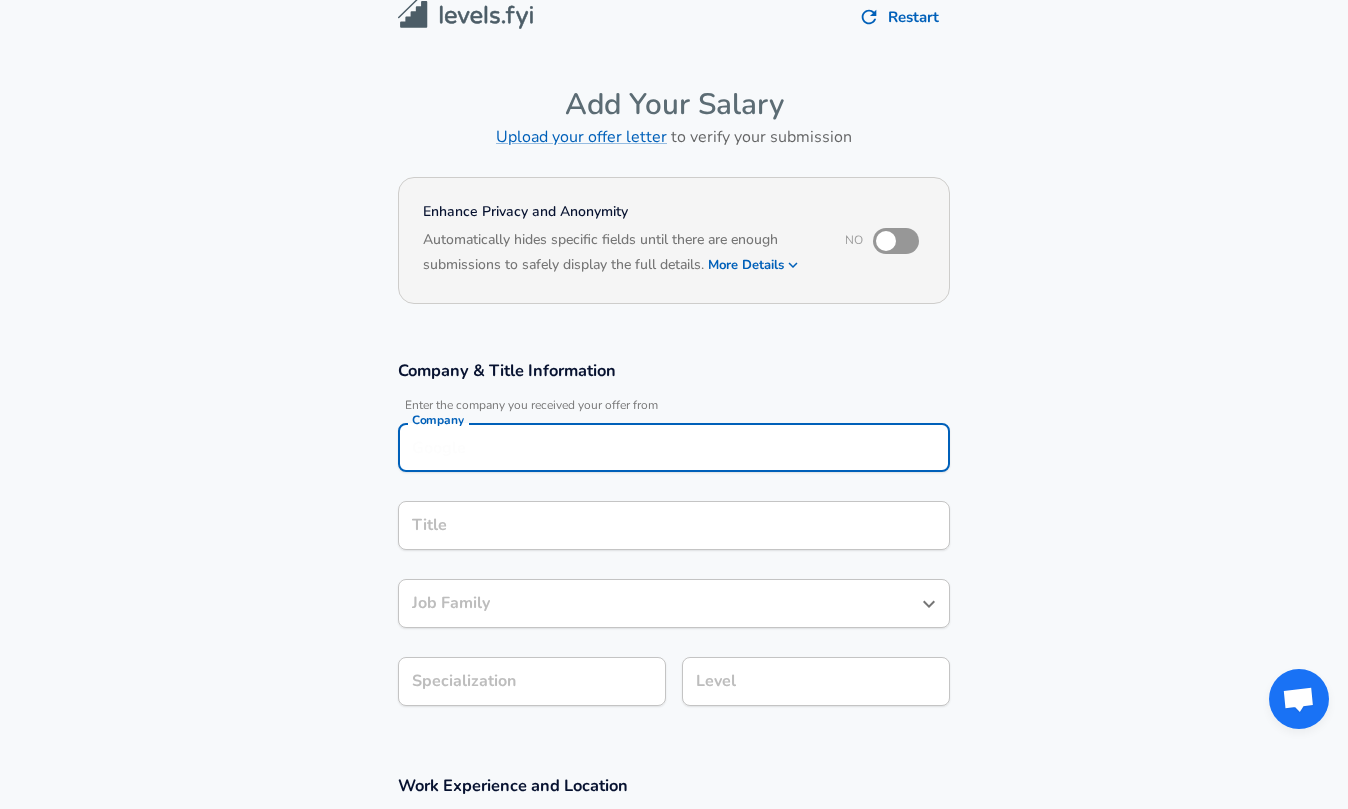 scroll, scrollTop: 21, scrollLeft: 0, axis: vertical 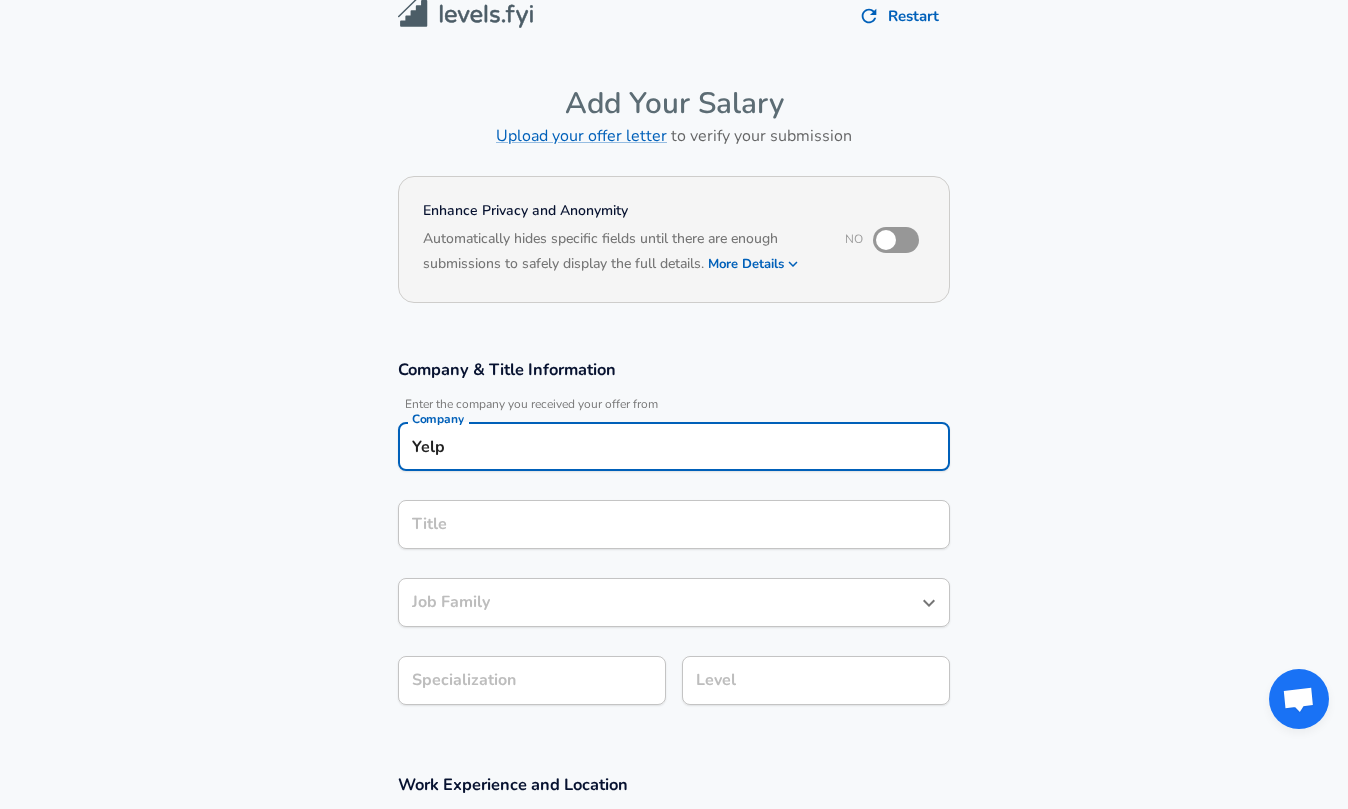 type on "Yelp" 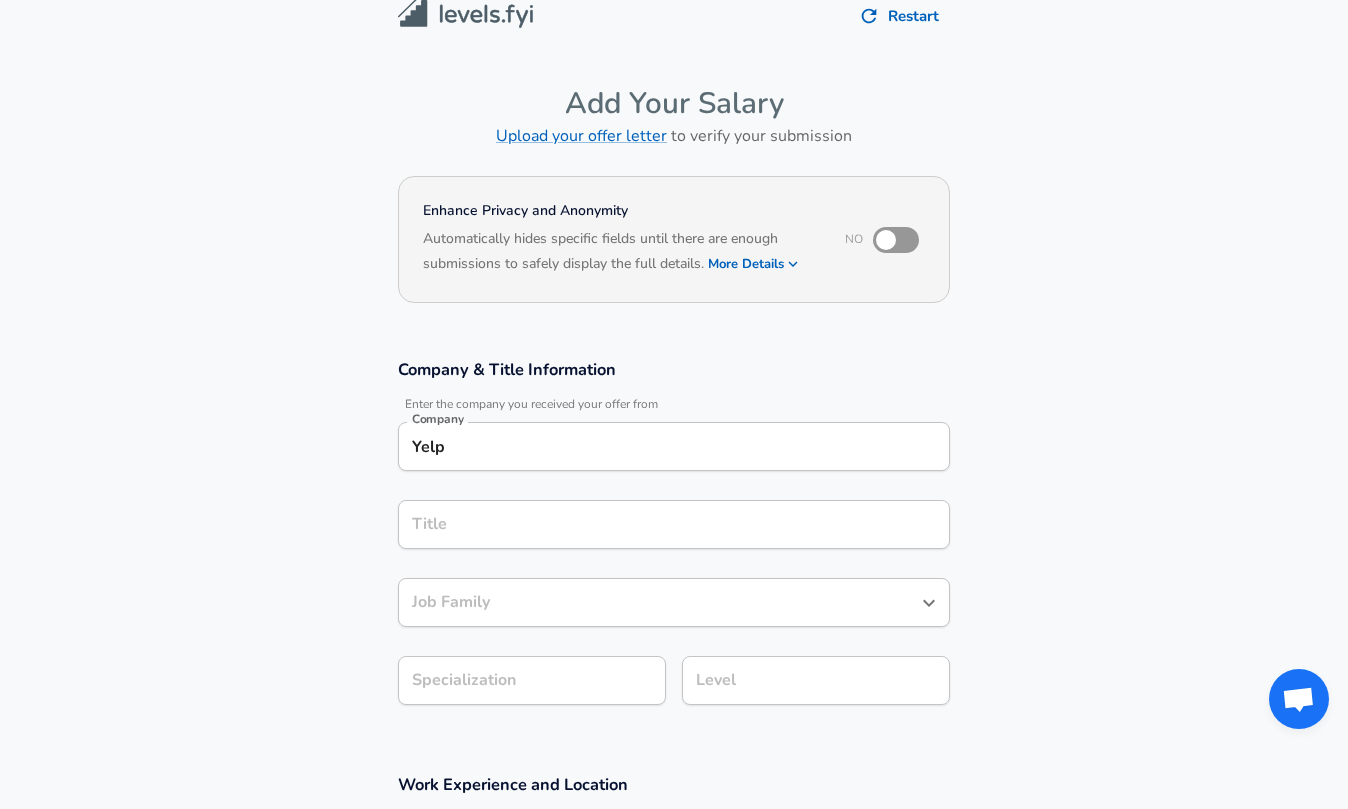 scroll, scrollTop: 61, scrollLeft: 0, axis: vertical 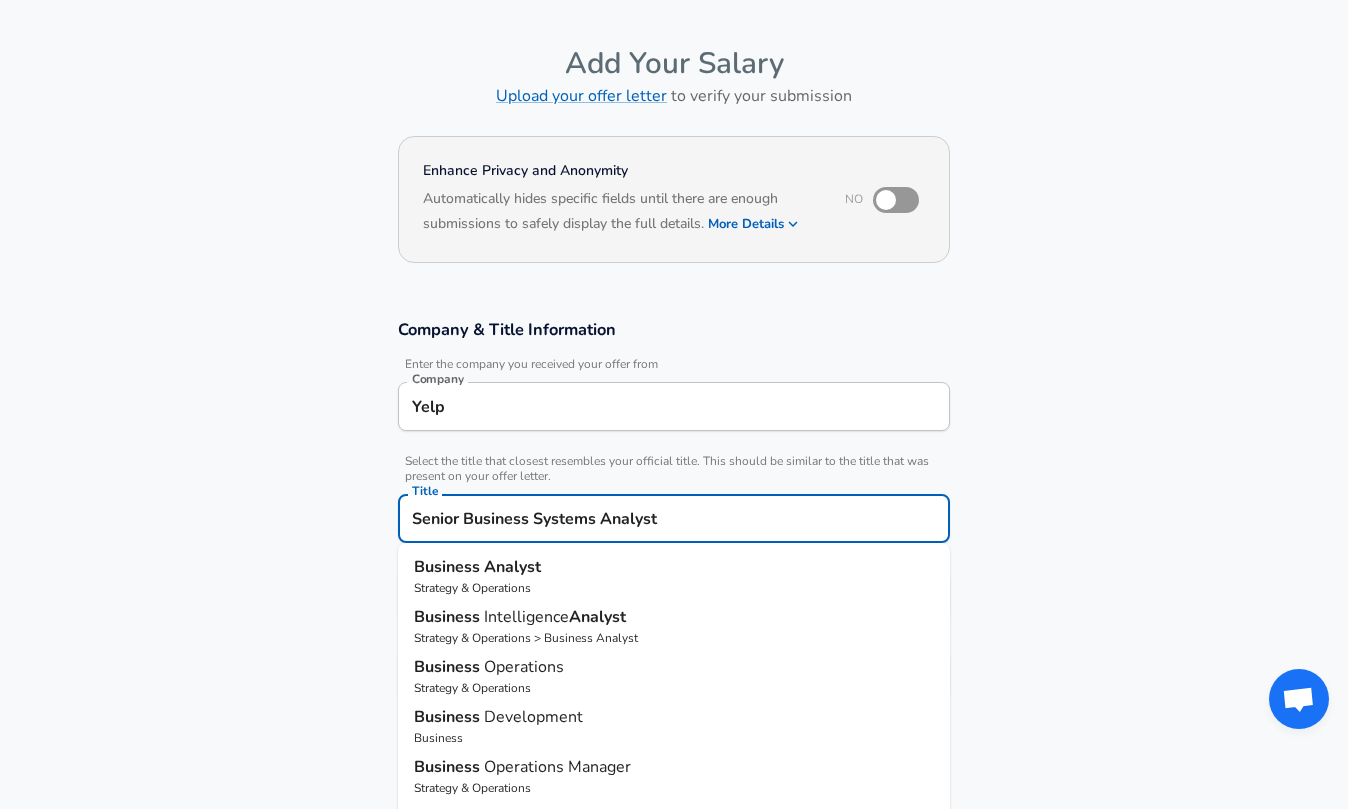 drag, startPoint x: 467, startPoint y: 519, endPoint x: 248, endPoint y: 508, distance: 219.27608 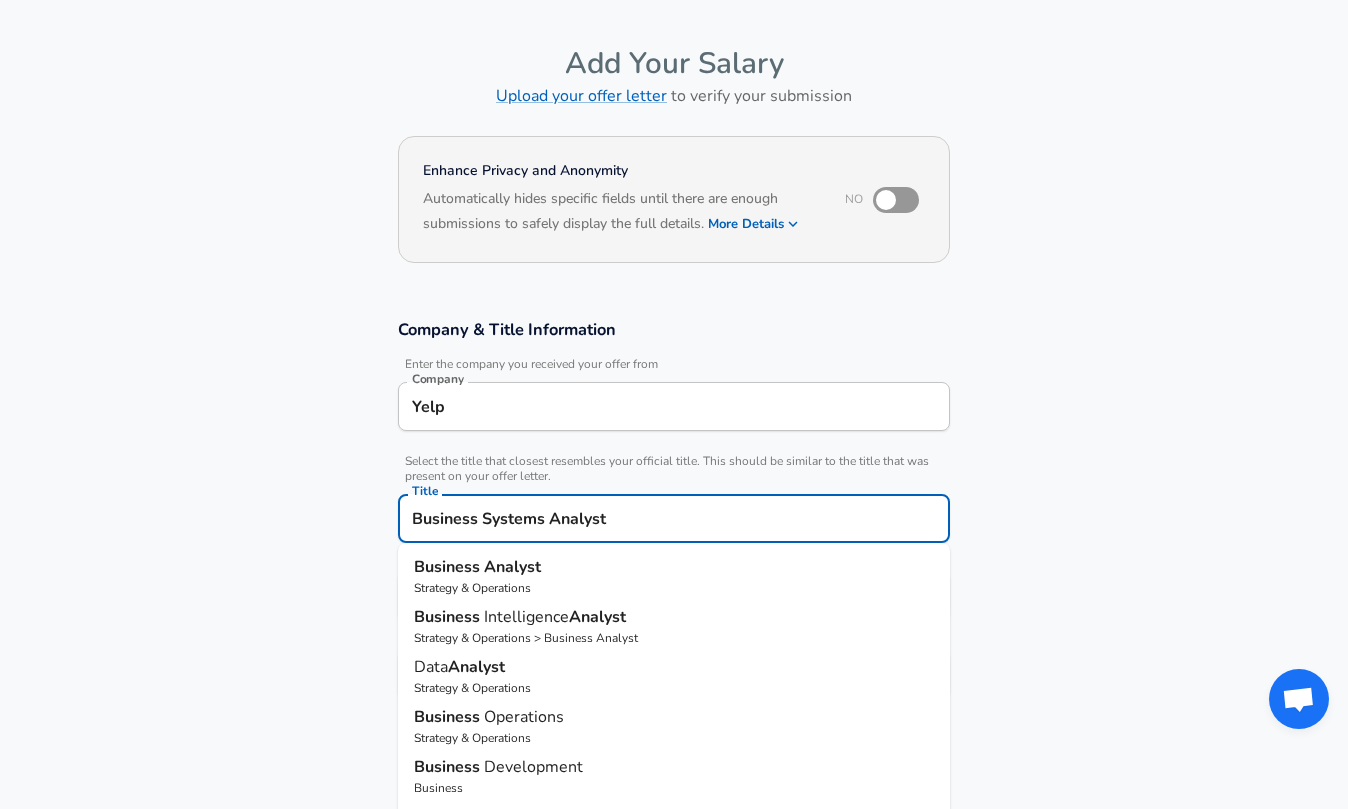 drag, startPoint x: 701, startPoint y: 515, endPoint x: 701, endPoint y: 547, distance: 32 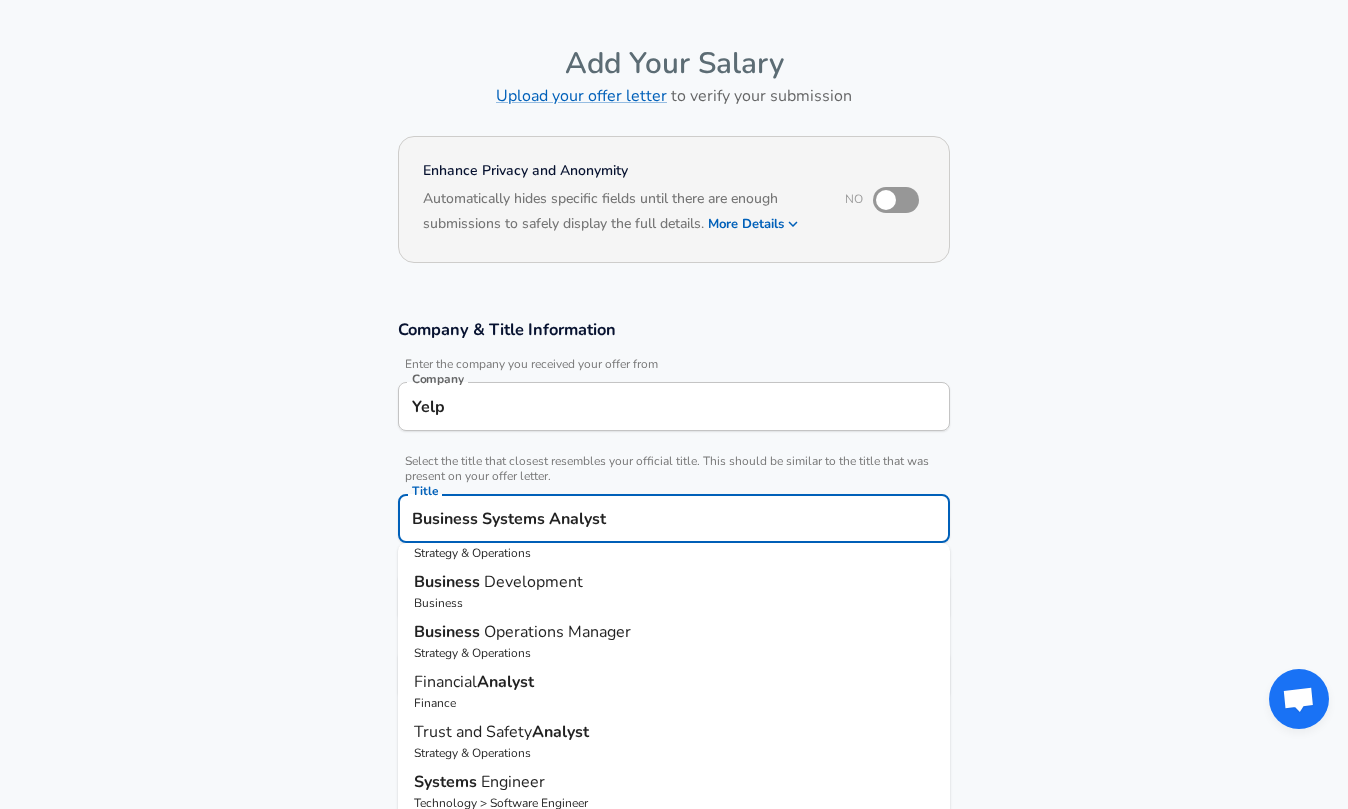 scroll, scrollTop: 184, scrollLeft: 0, axis: vertical 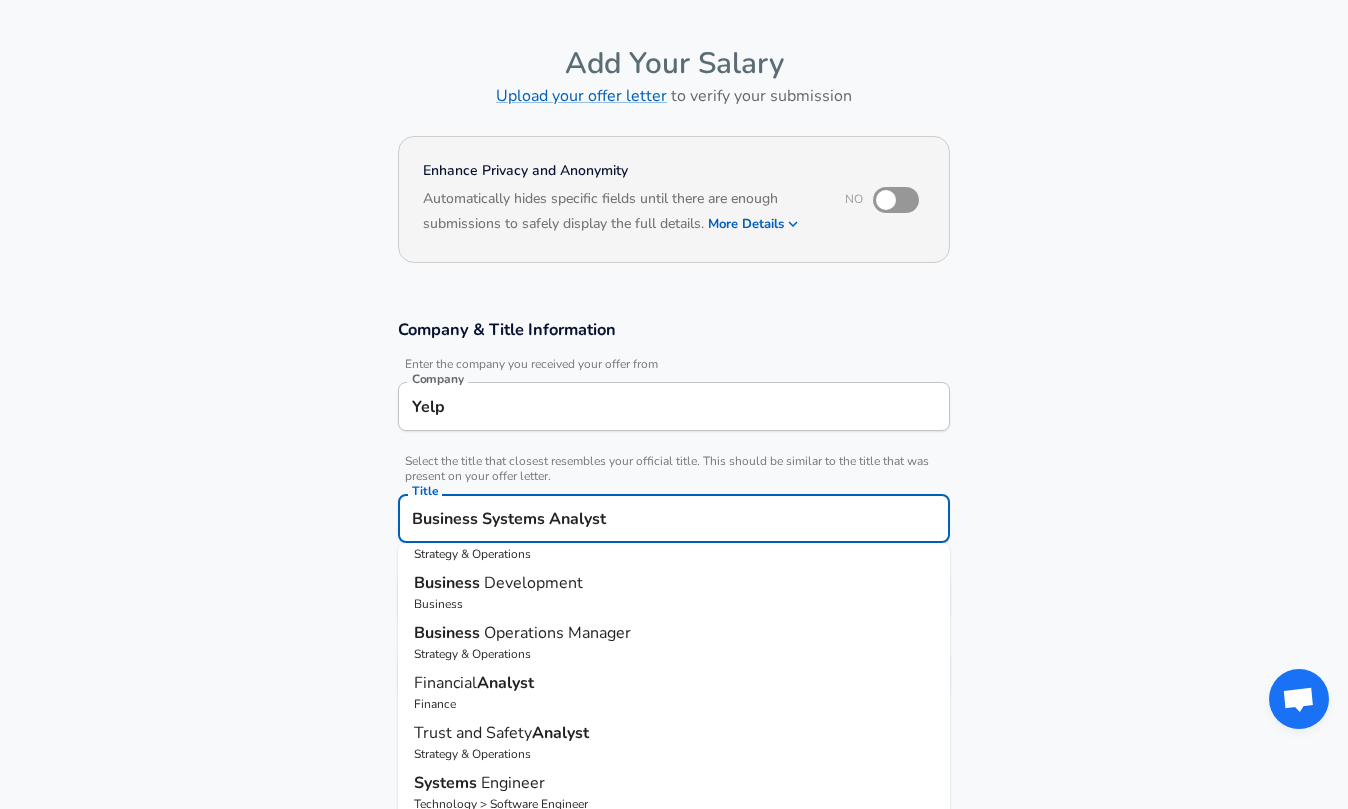 click on "Business Systems Analyst" at bounding box center (674, 518) 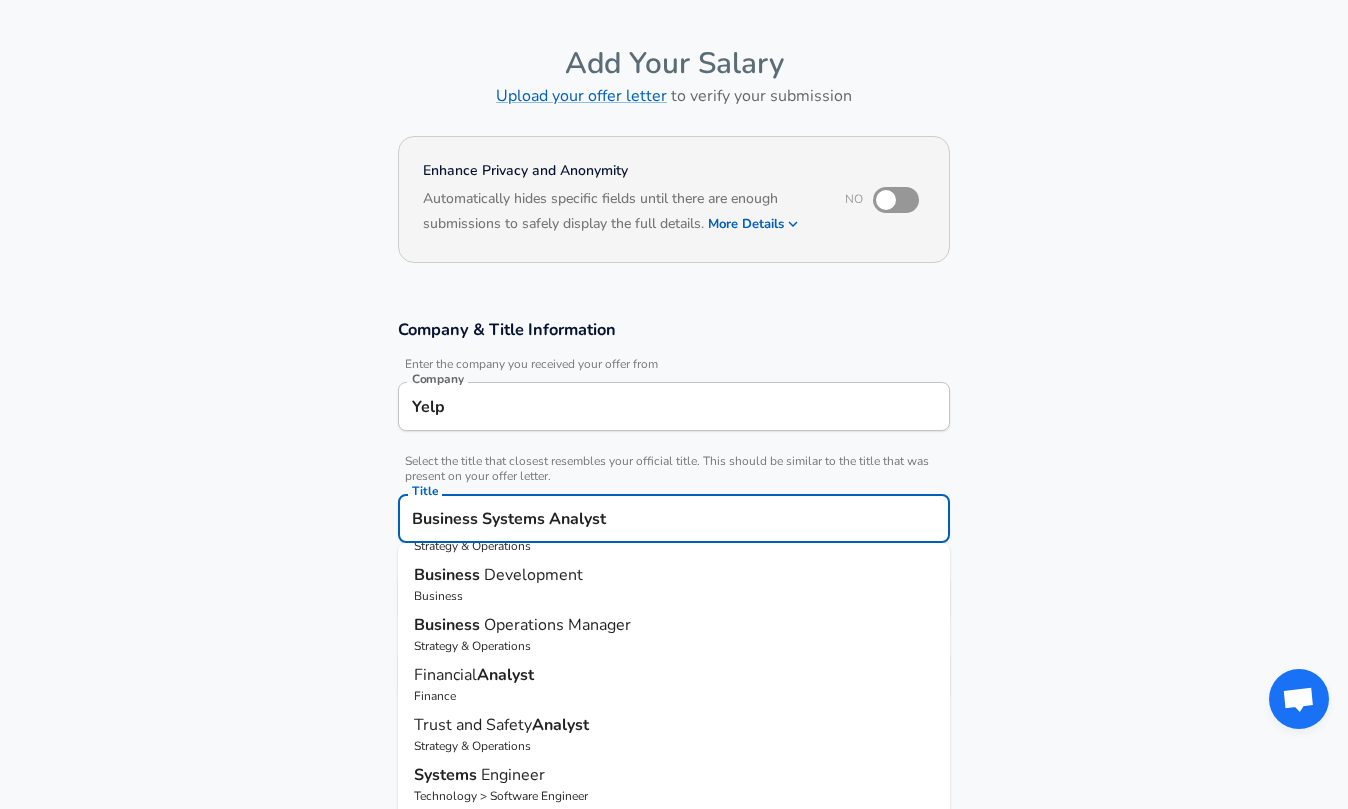 type on "Business Systems Analyst" 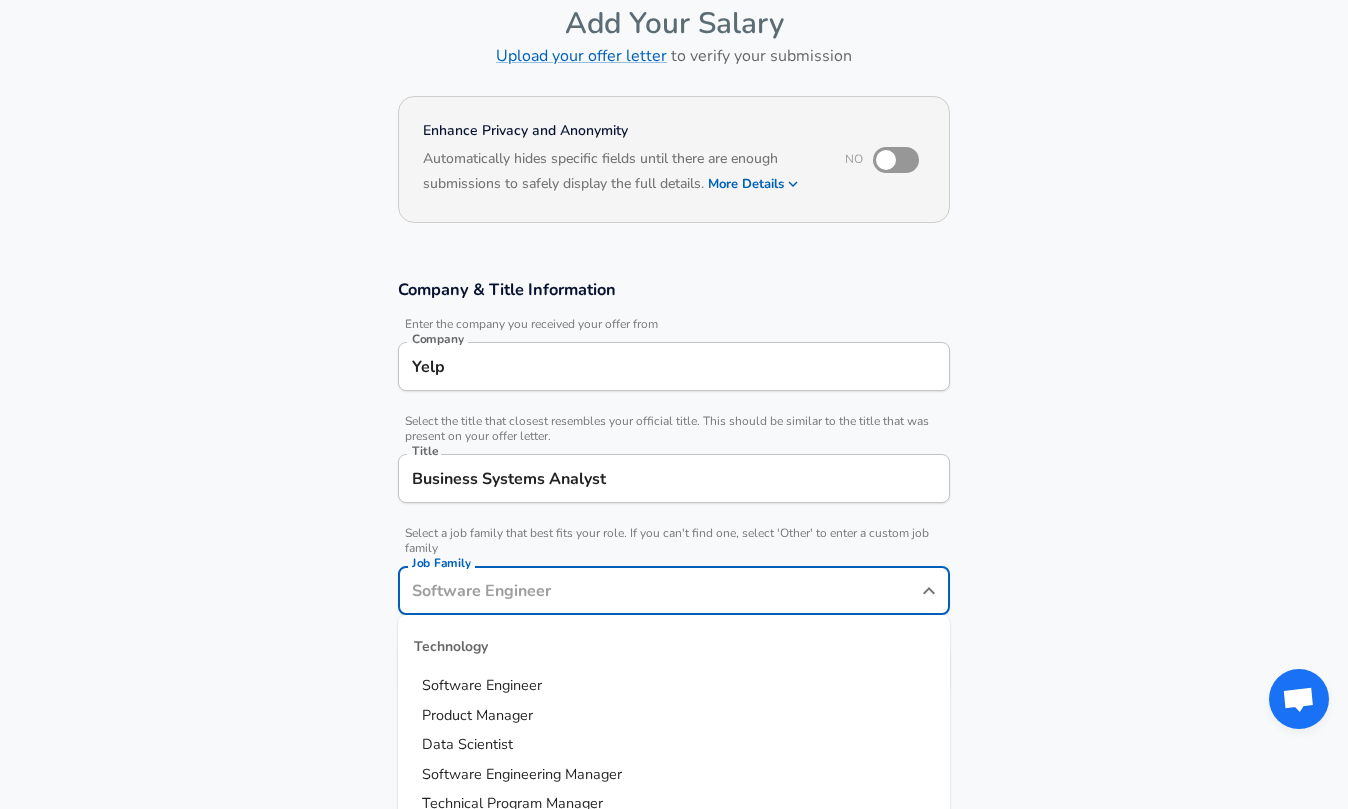 click on "Job Family" at bounding box center (659, 590) 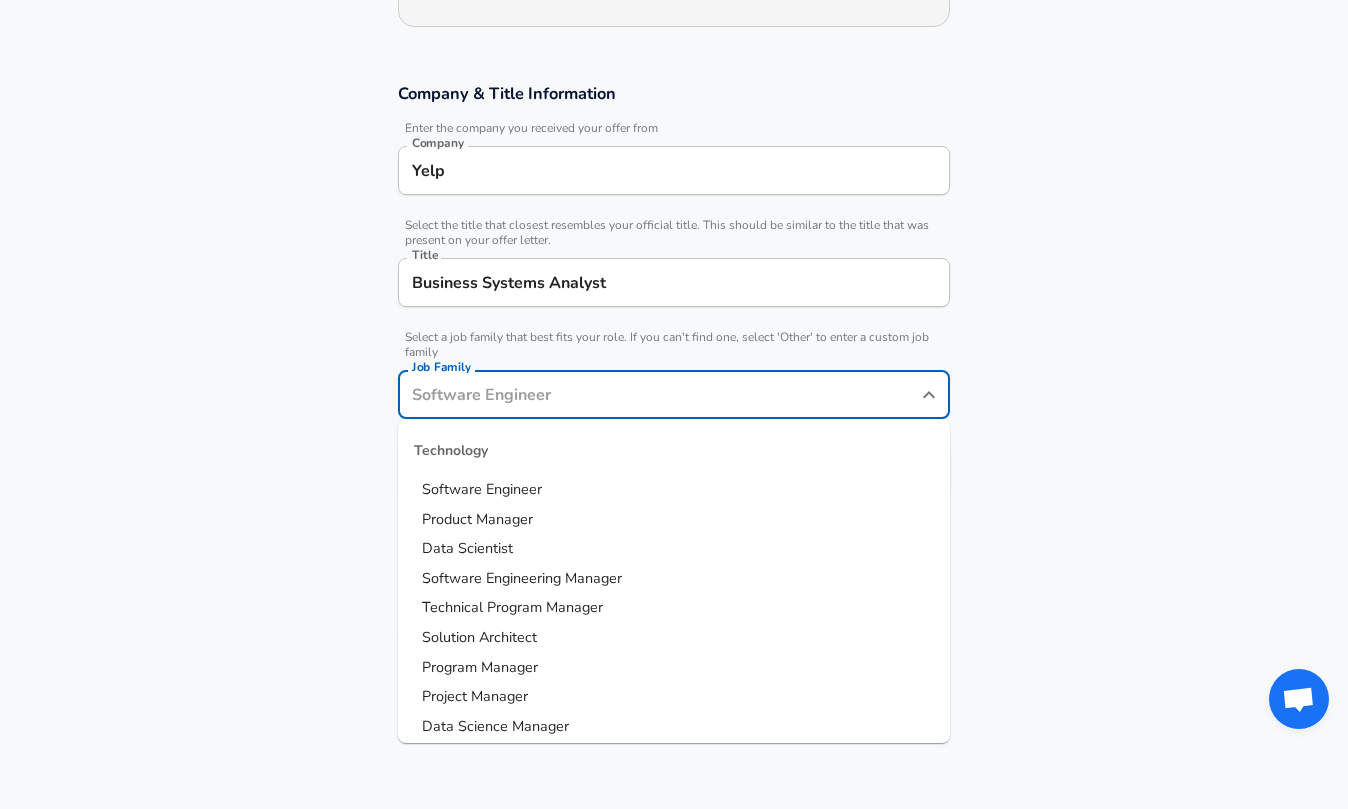 scroll, scrollTop: 309, scrollLeft: 0, axis: vertical 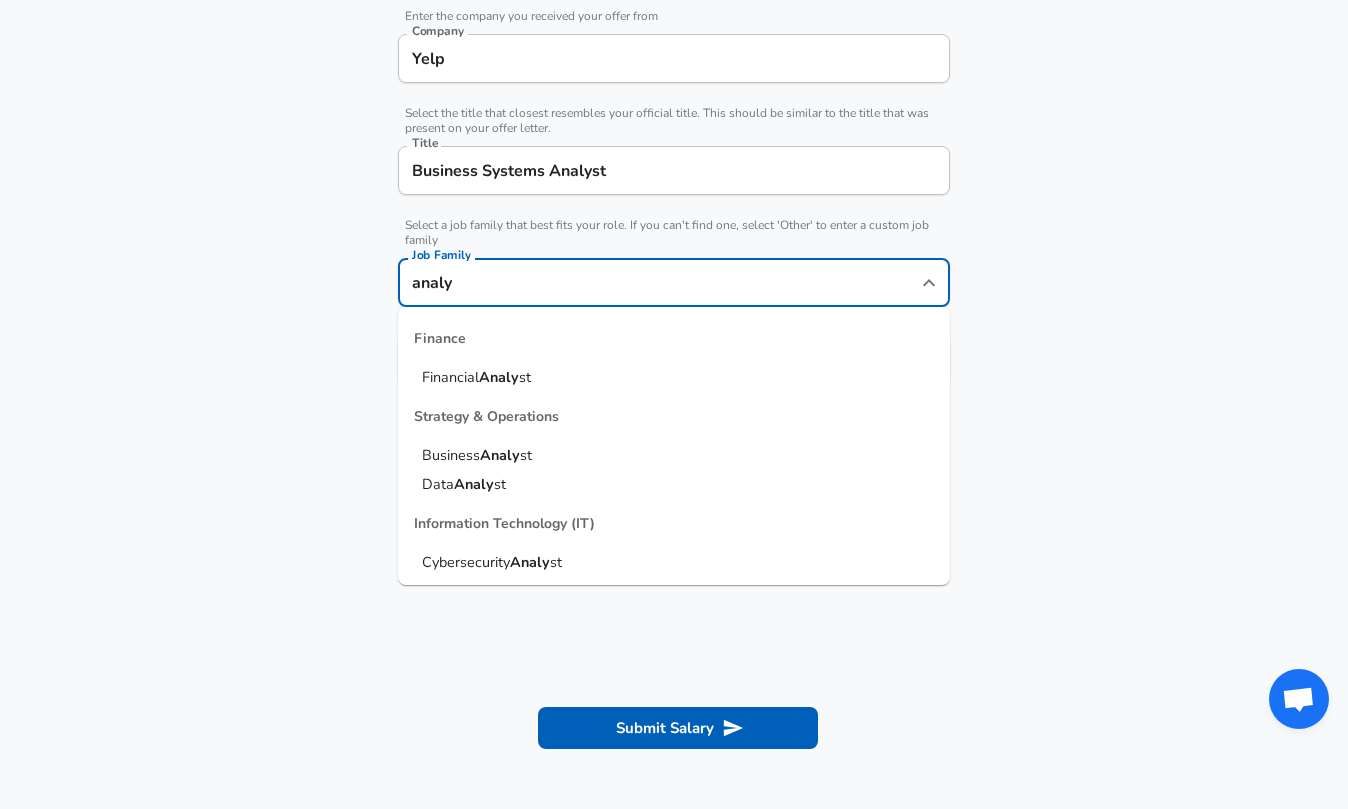 click on "Analy" at bounding box center [500, 455] 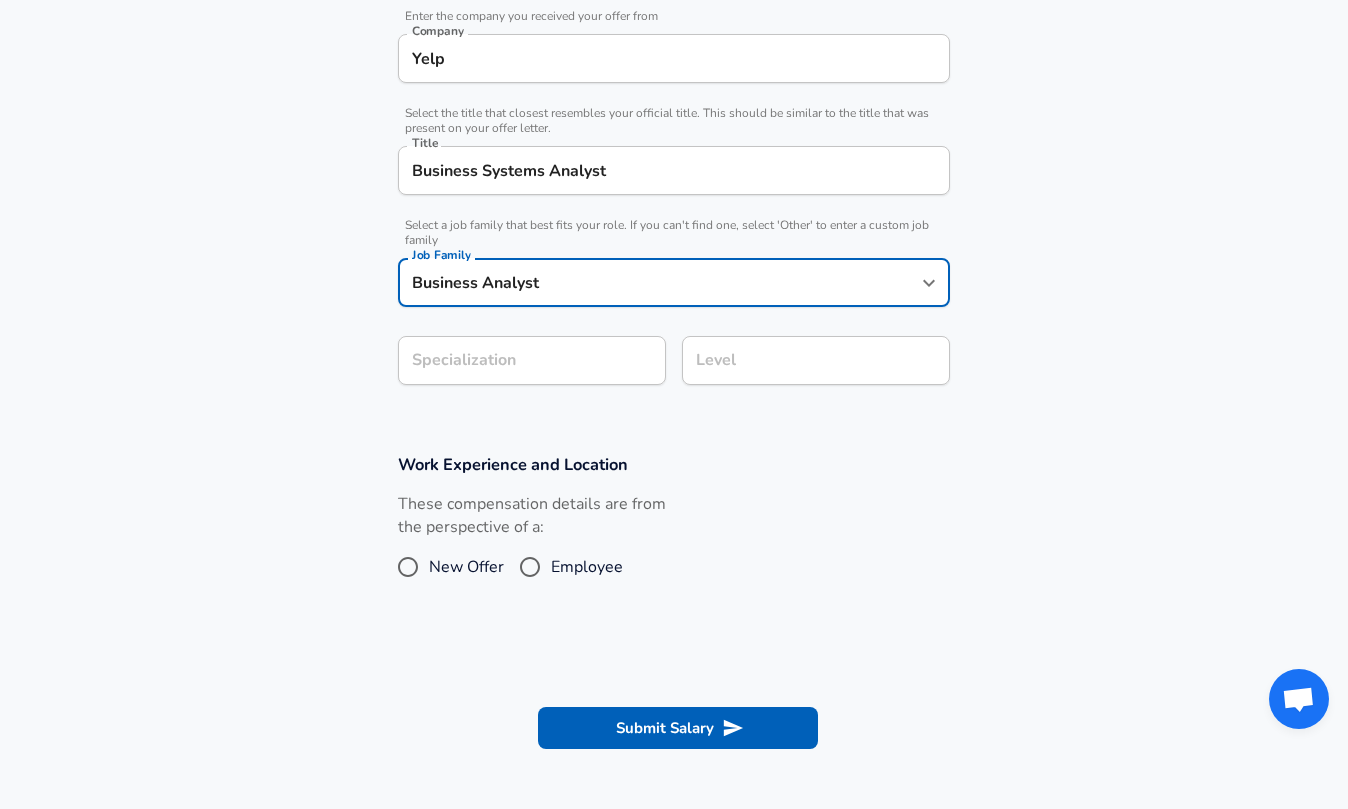 type on "Business Analyst" 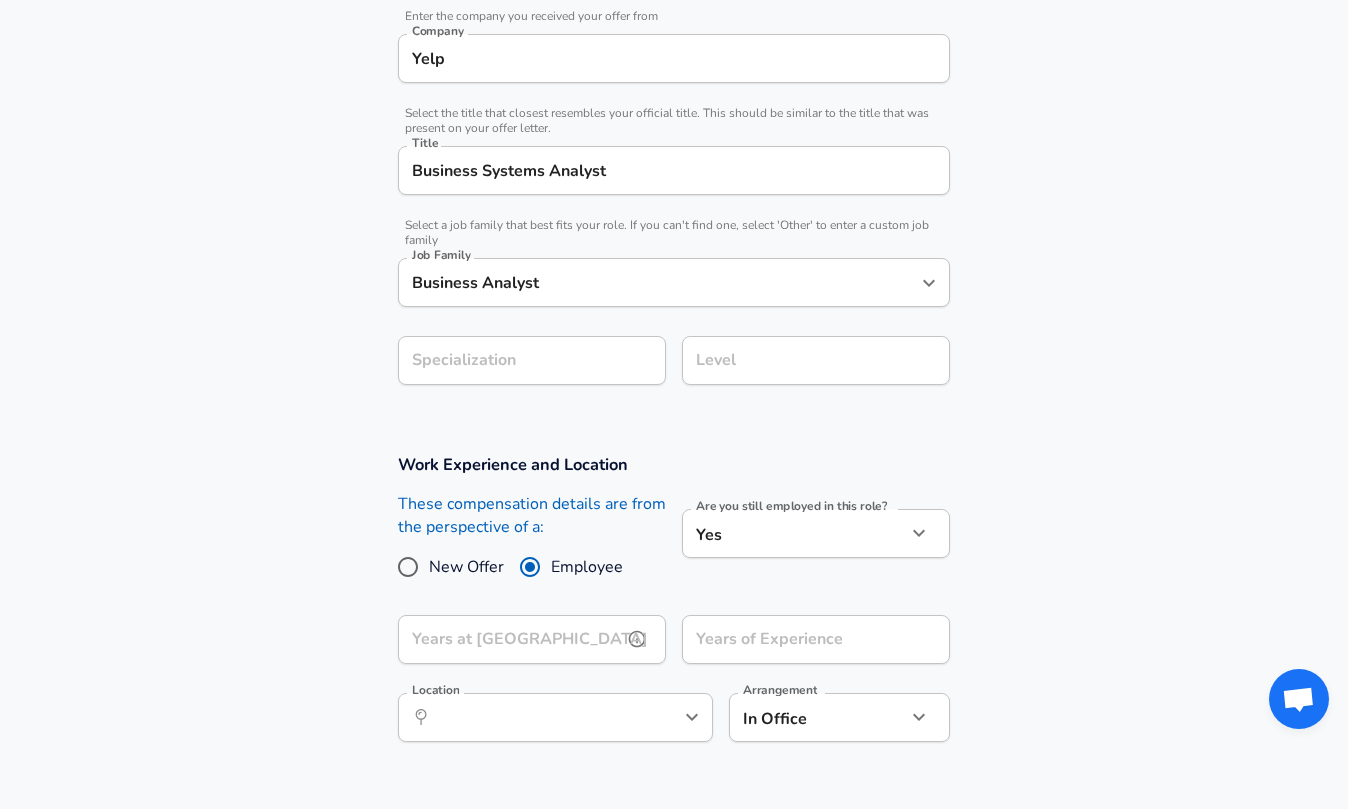 click on "Years at [GEOGRAPHIC_DATA]" at bounding box center (510, 639) 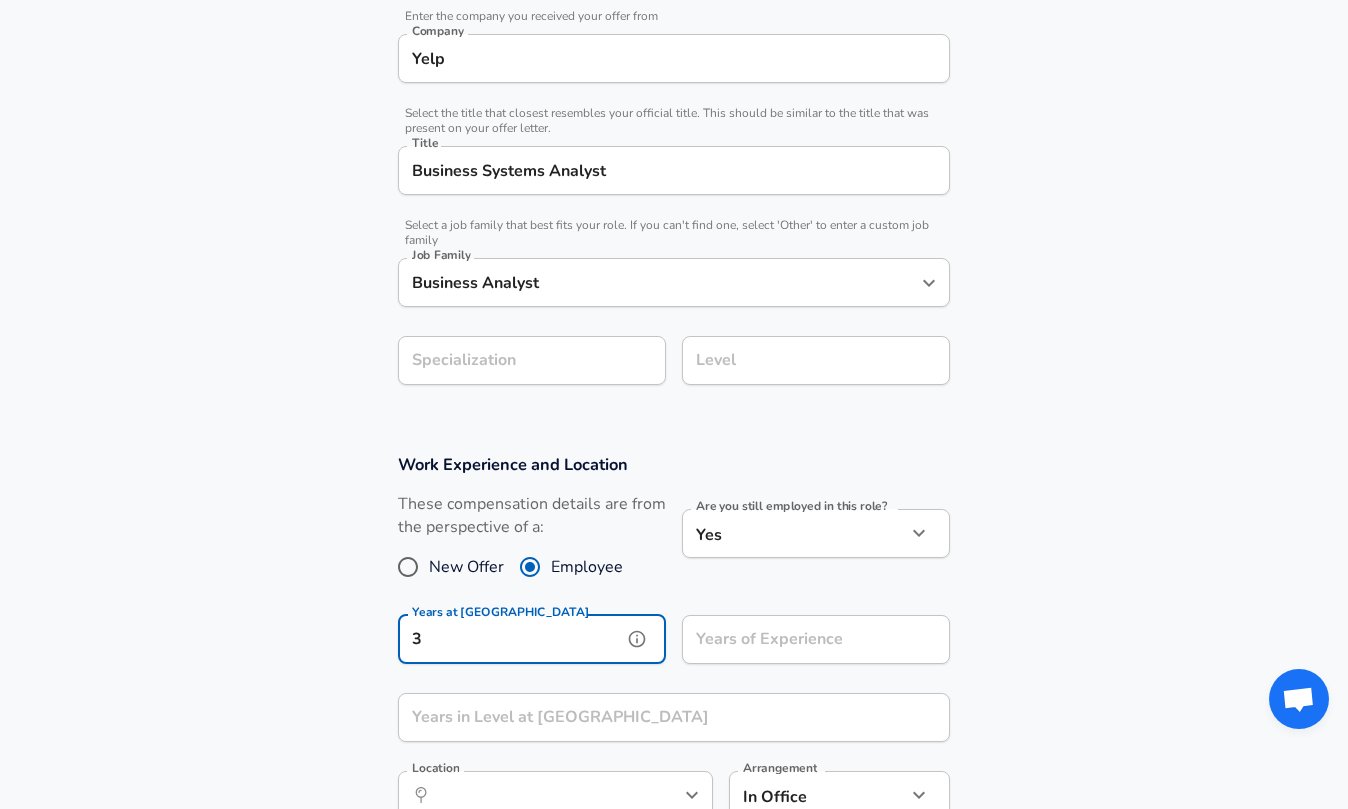 type on "3" 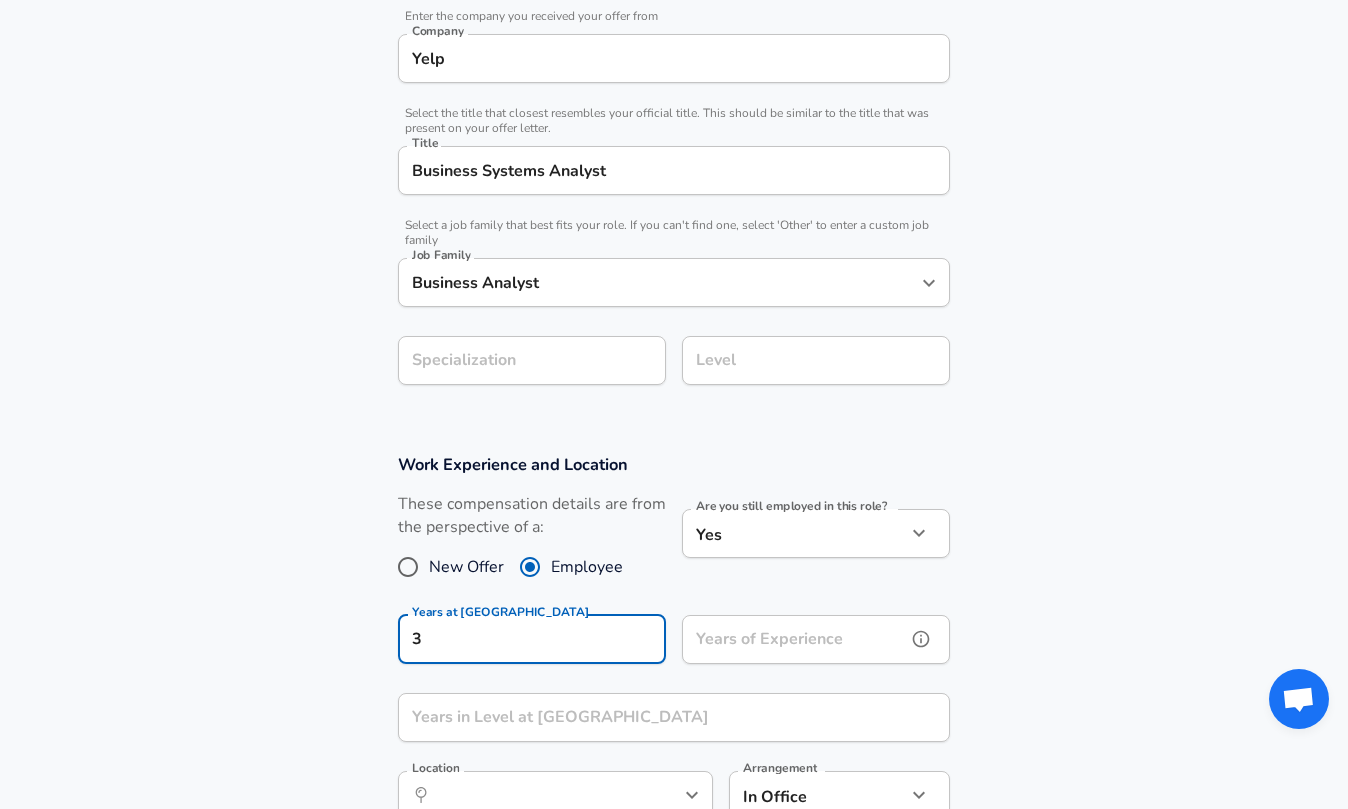 click on "Years of Experience" at bounding box center [794, 639] 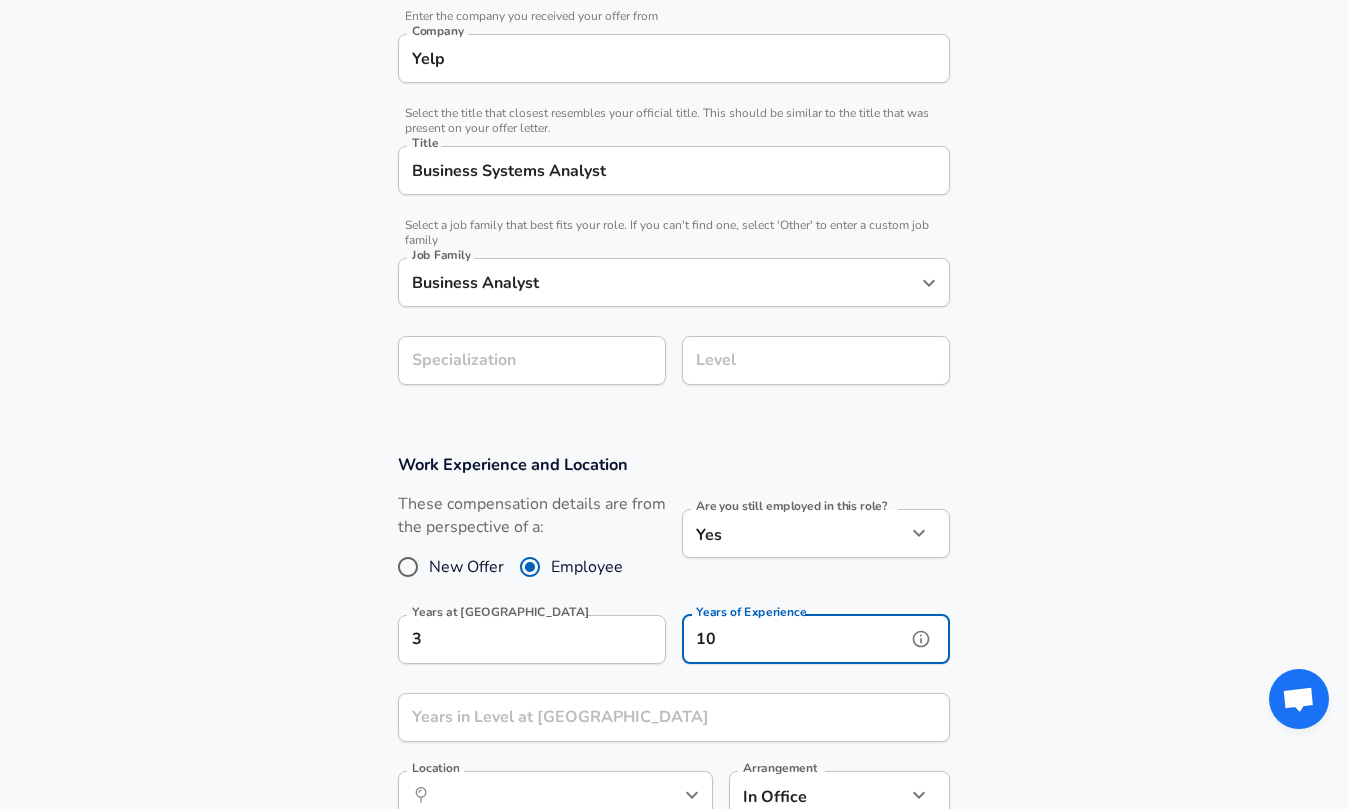 scroll, scrollTop: 1, scrollLeft: 0, axis: vertical 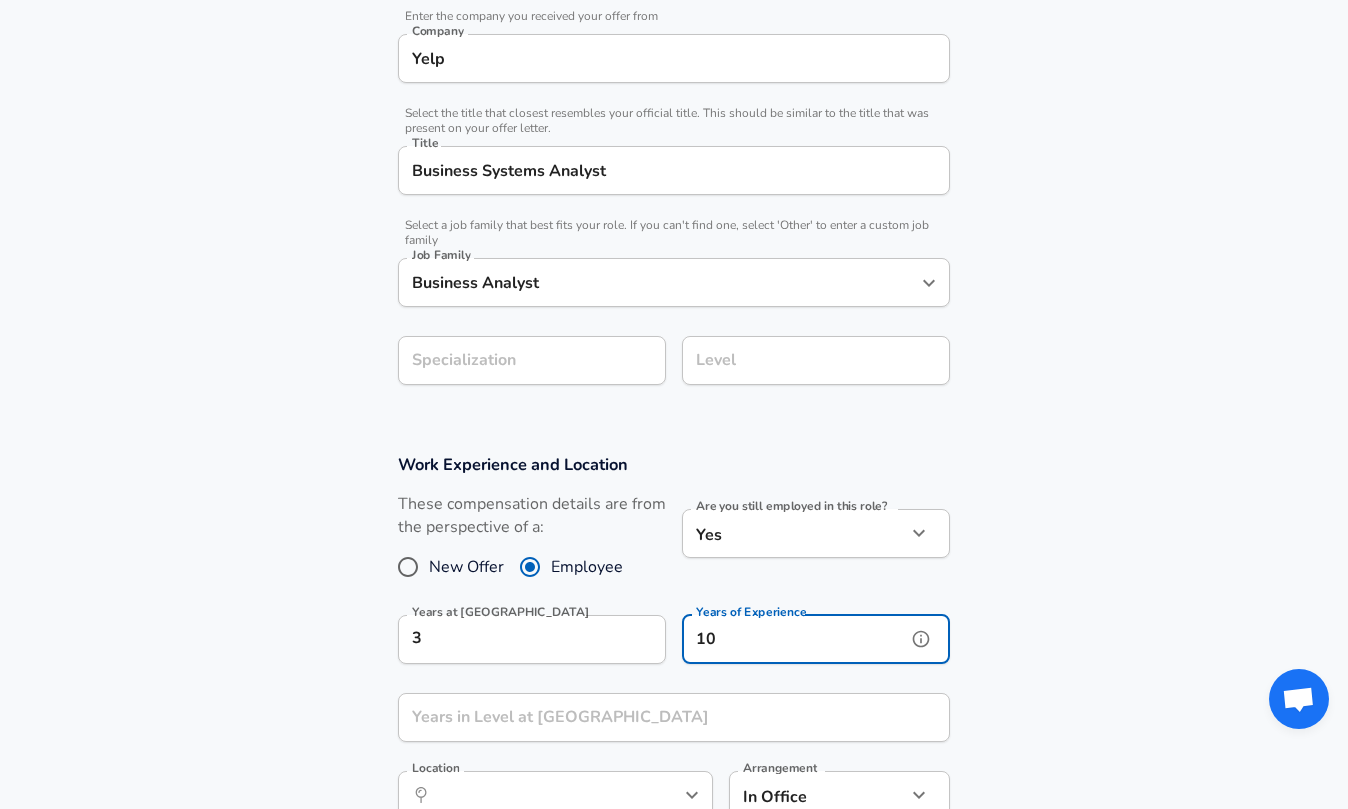 type on "10" 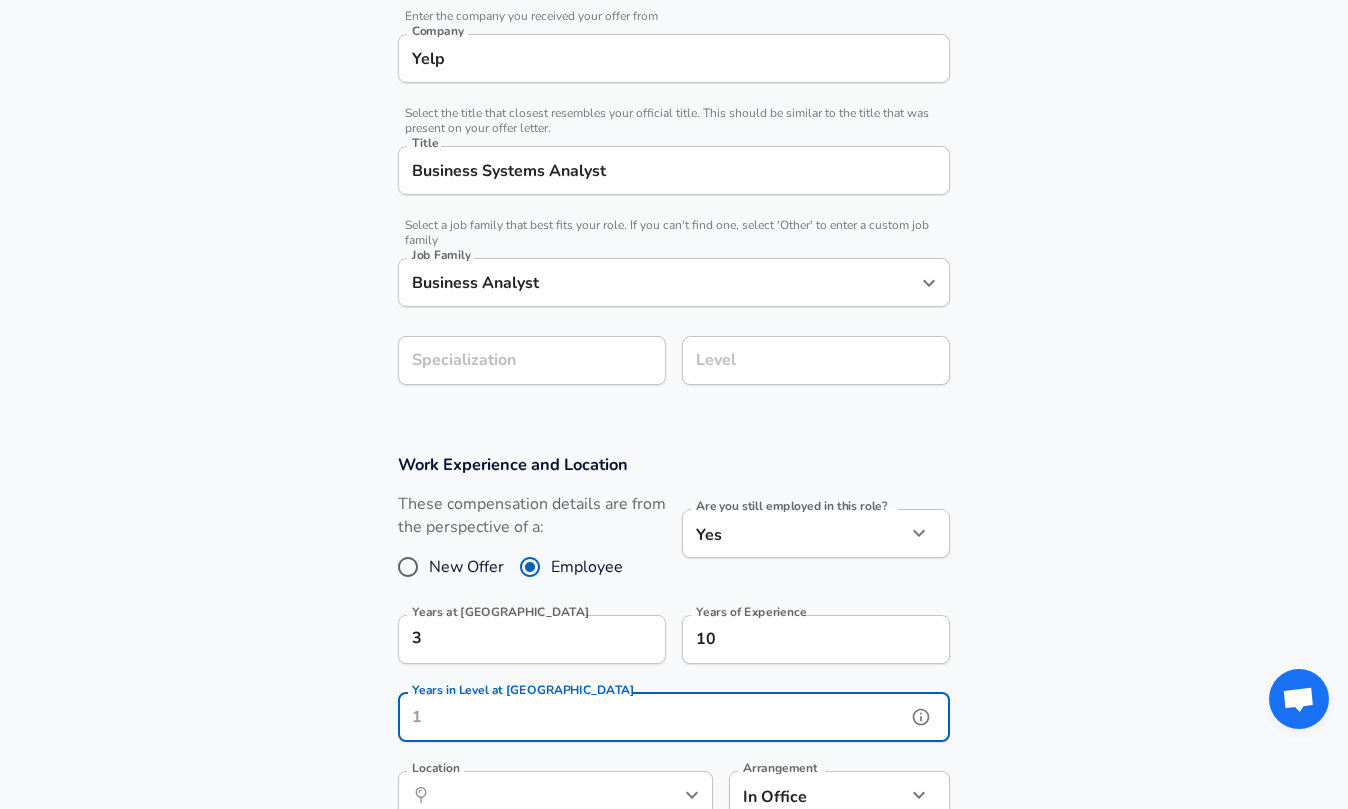 click on "Years in Level at [GEOGRAPHIC_DATA]" at bounding box center (652, 717) 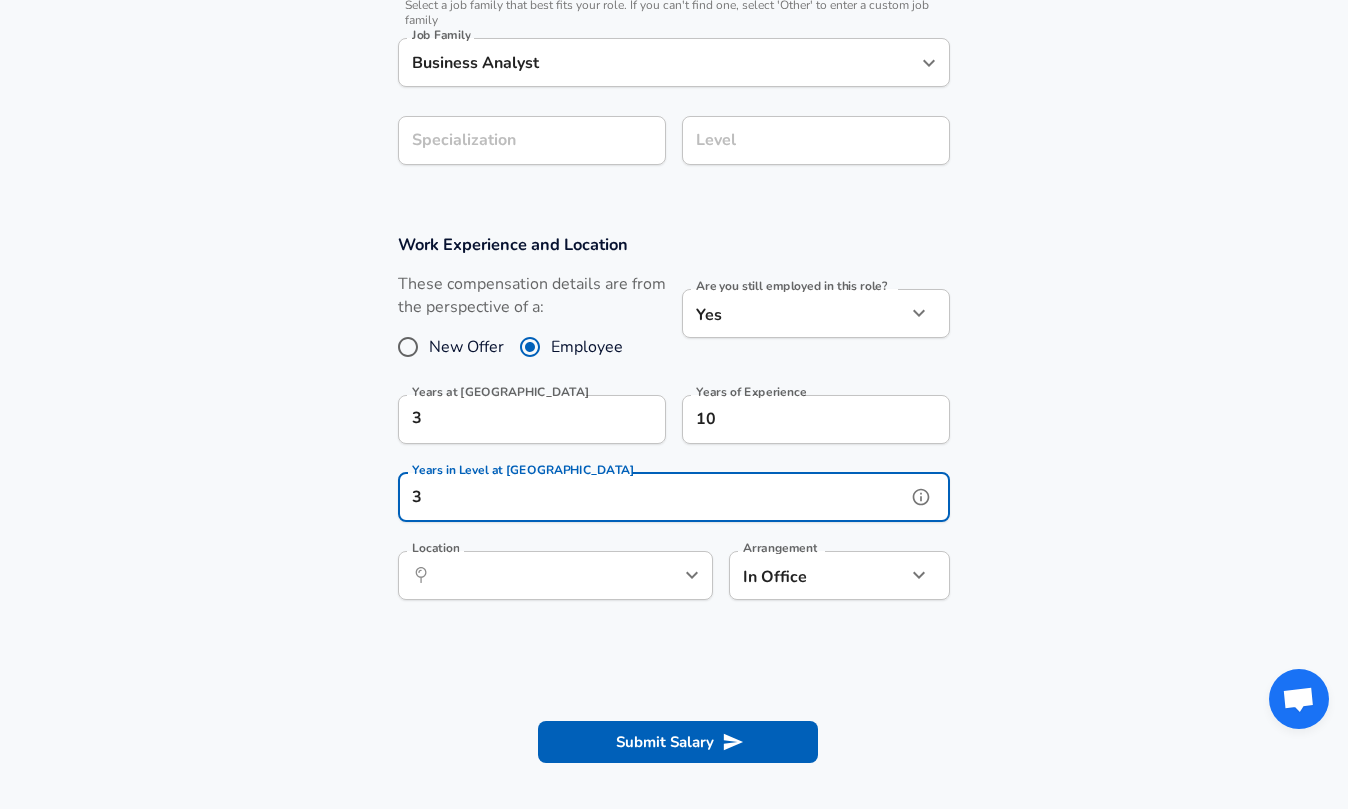 scroll, scrollTop: 633, scrollLeft: 0, axis: vertical 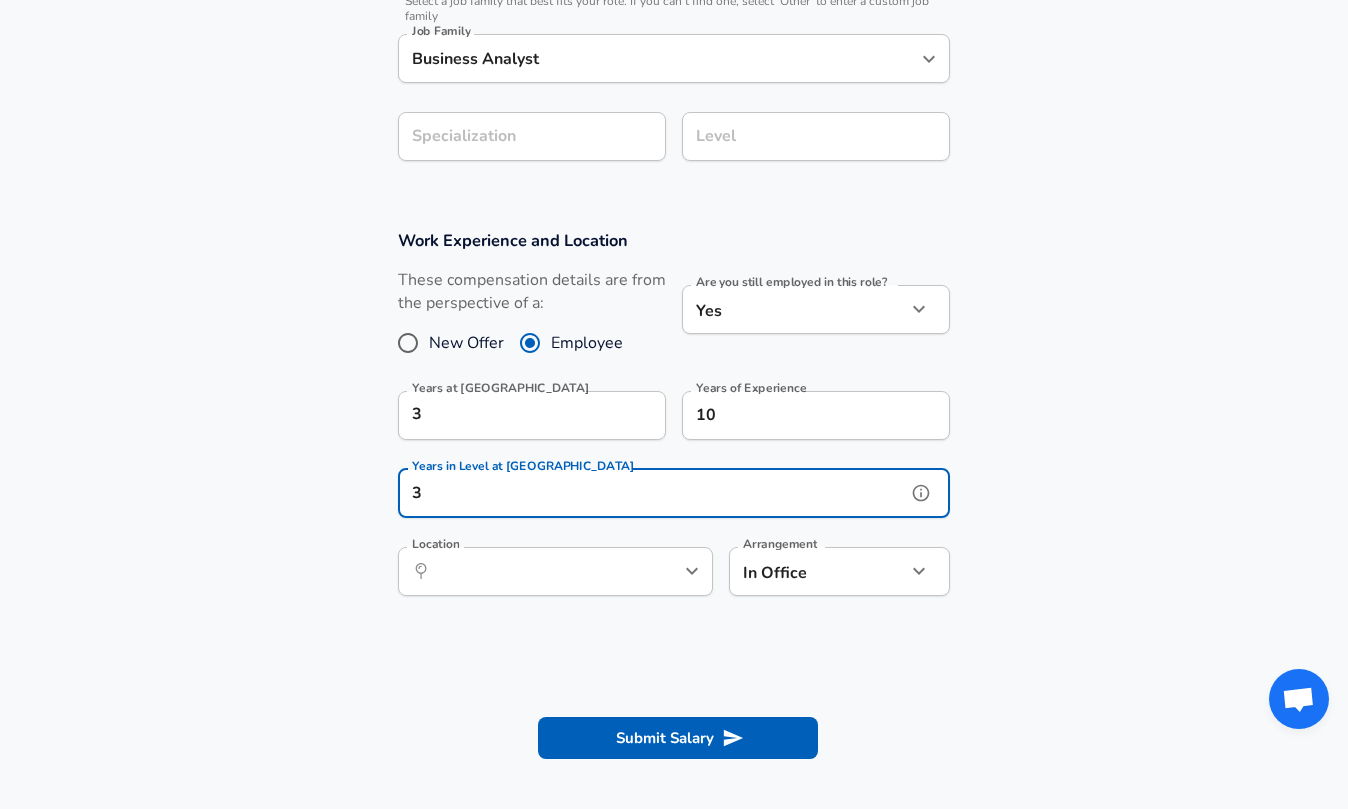type on "3" 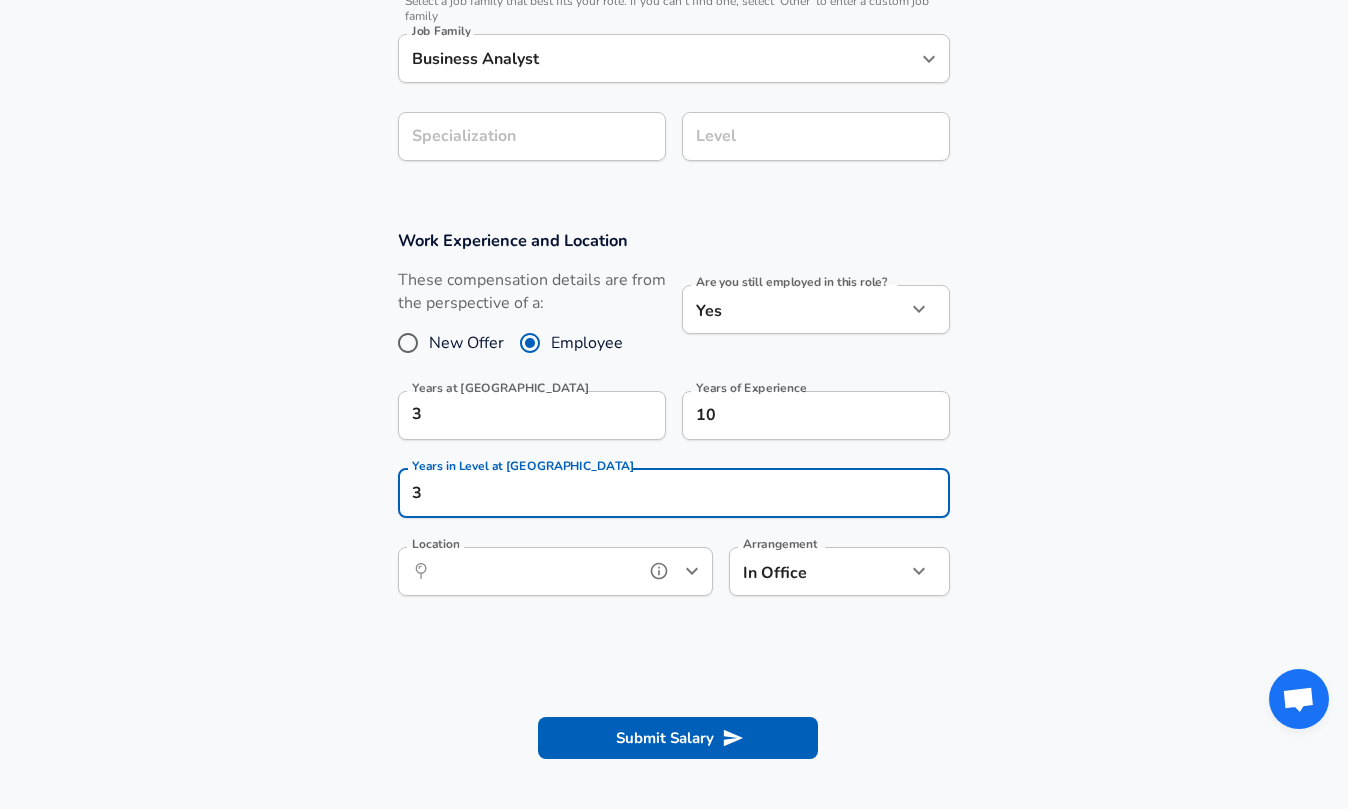 click on "Location" at bounding box center (533, 571) 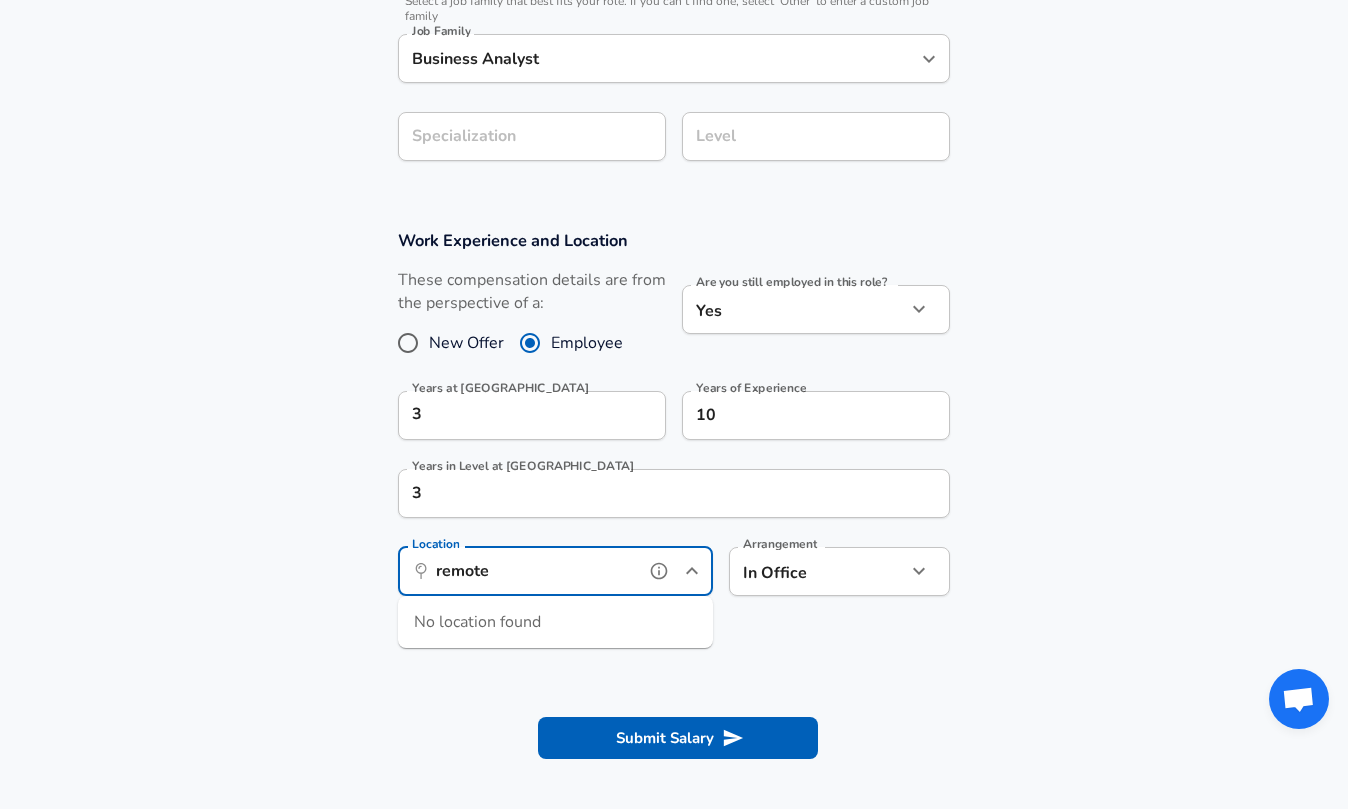 click on "remote" at bounding box center [533, 571] 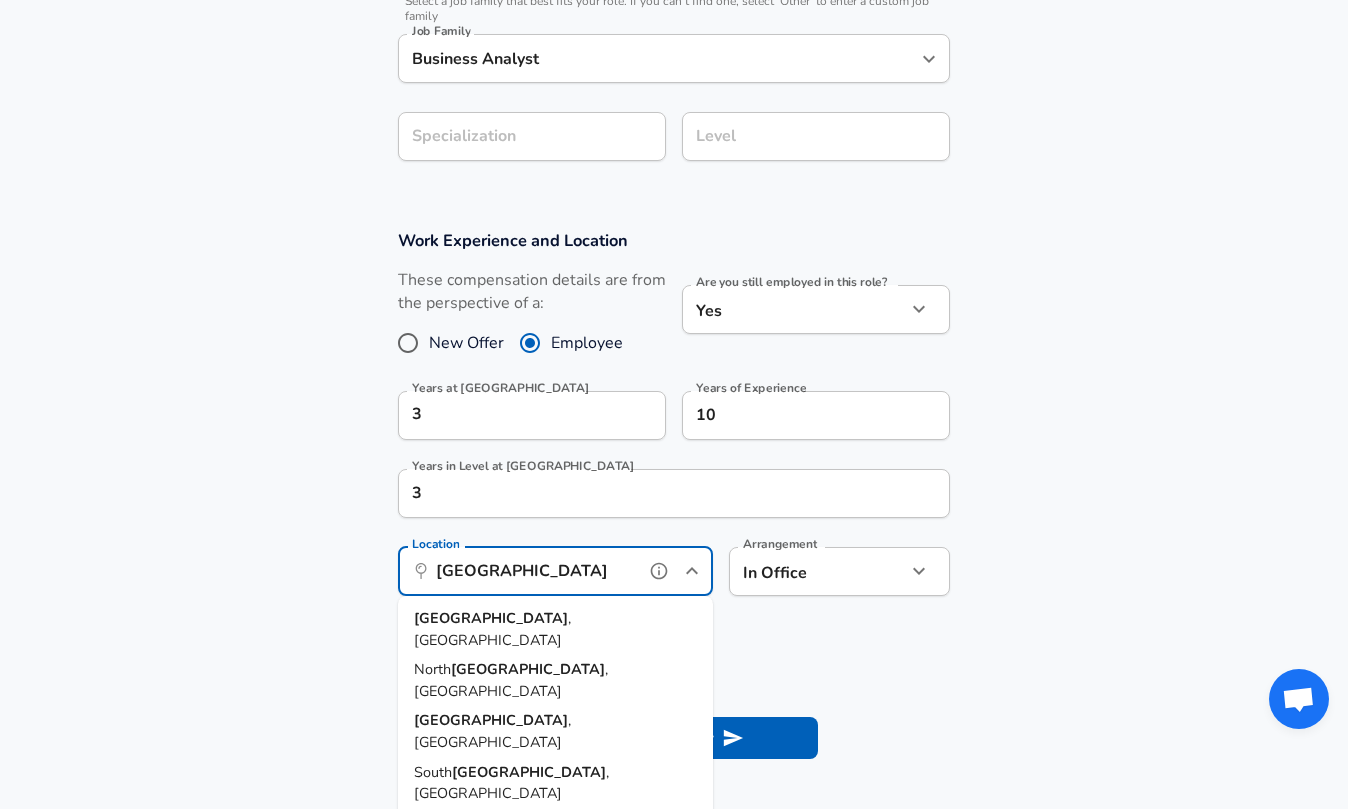 click on "[GEOGRAPHIC_DATA] , [GEOGRAPHIC_DATA]" at bounding box center [555, 629] 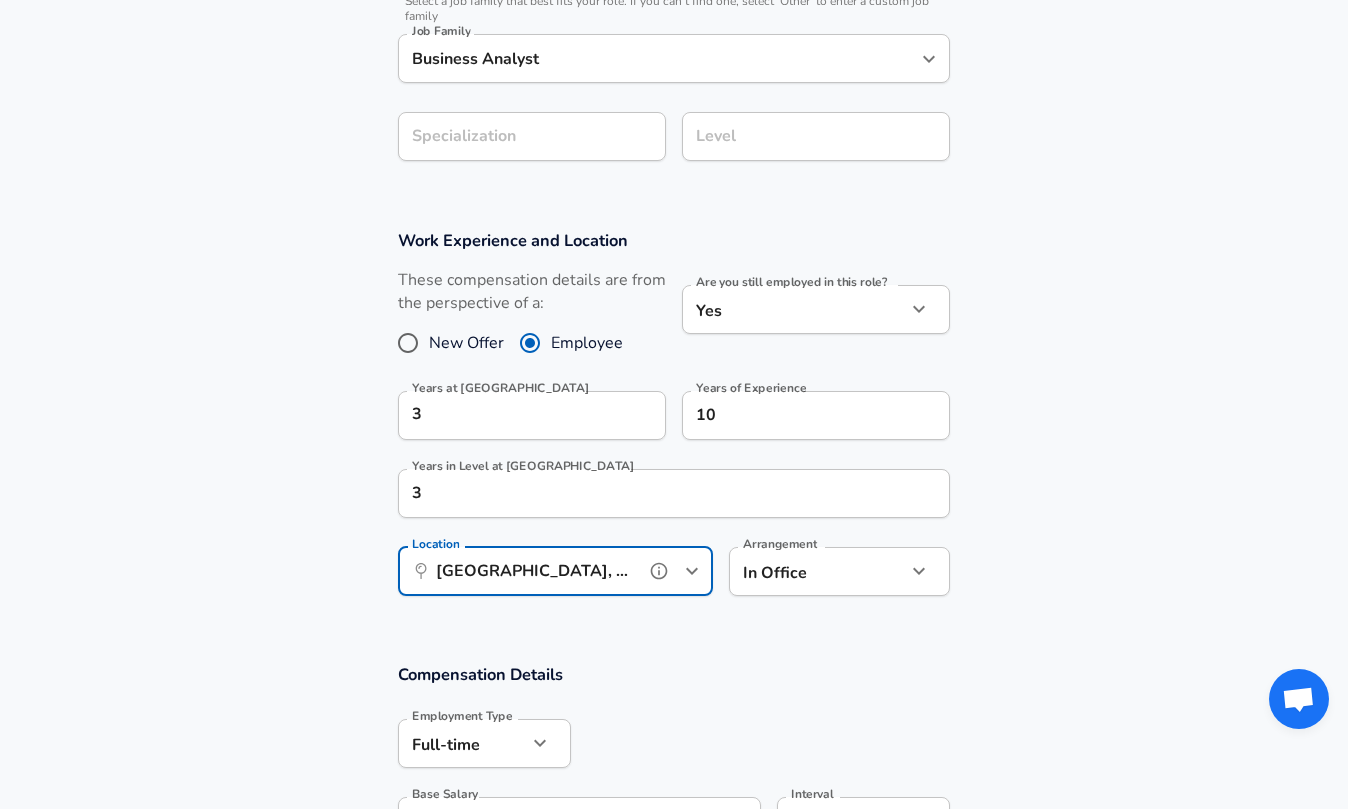 type on "[GEOGRAPHIC_DATA], [GEOGRAPHIC_DATA]" 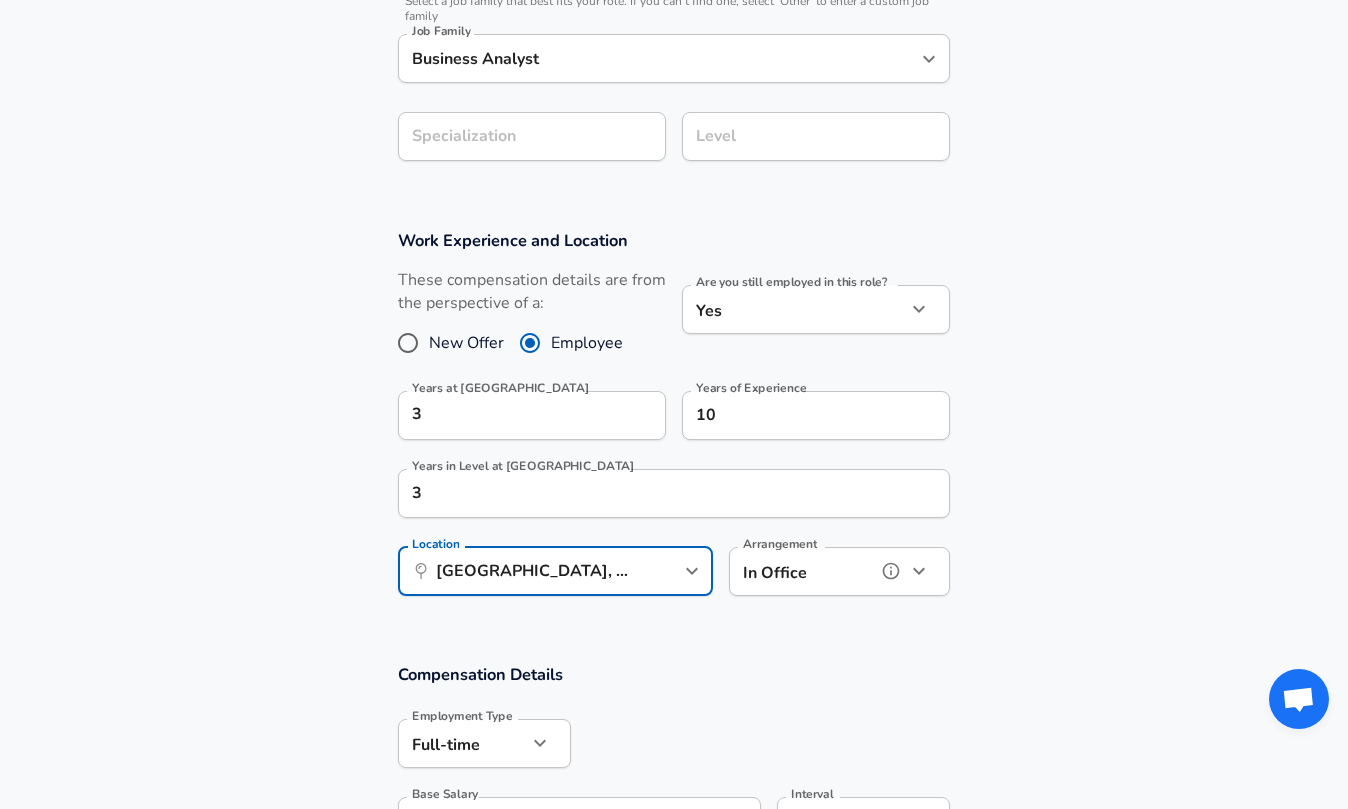 click 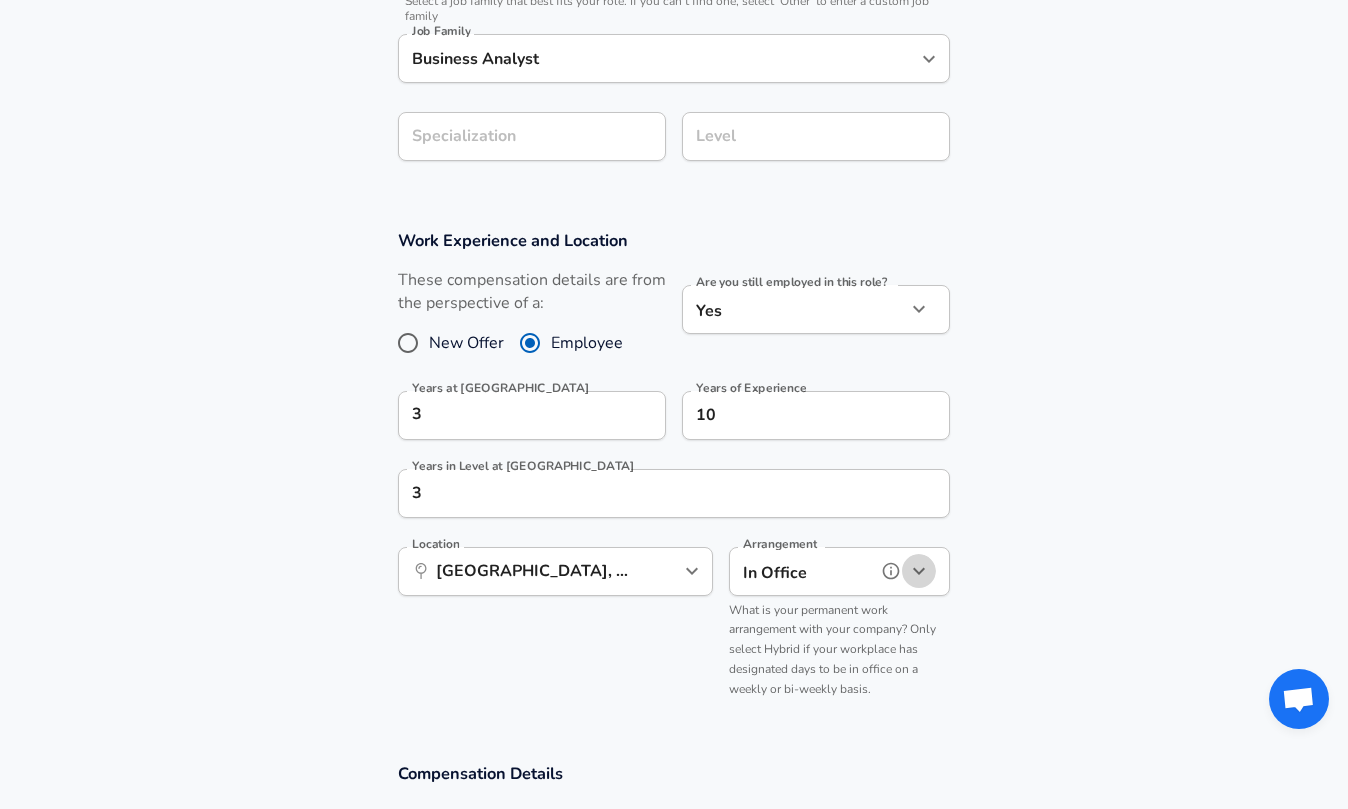 click 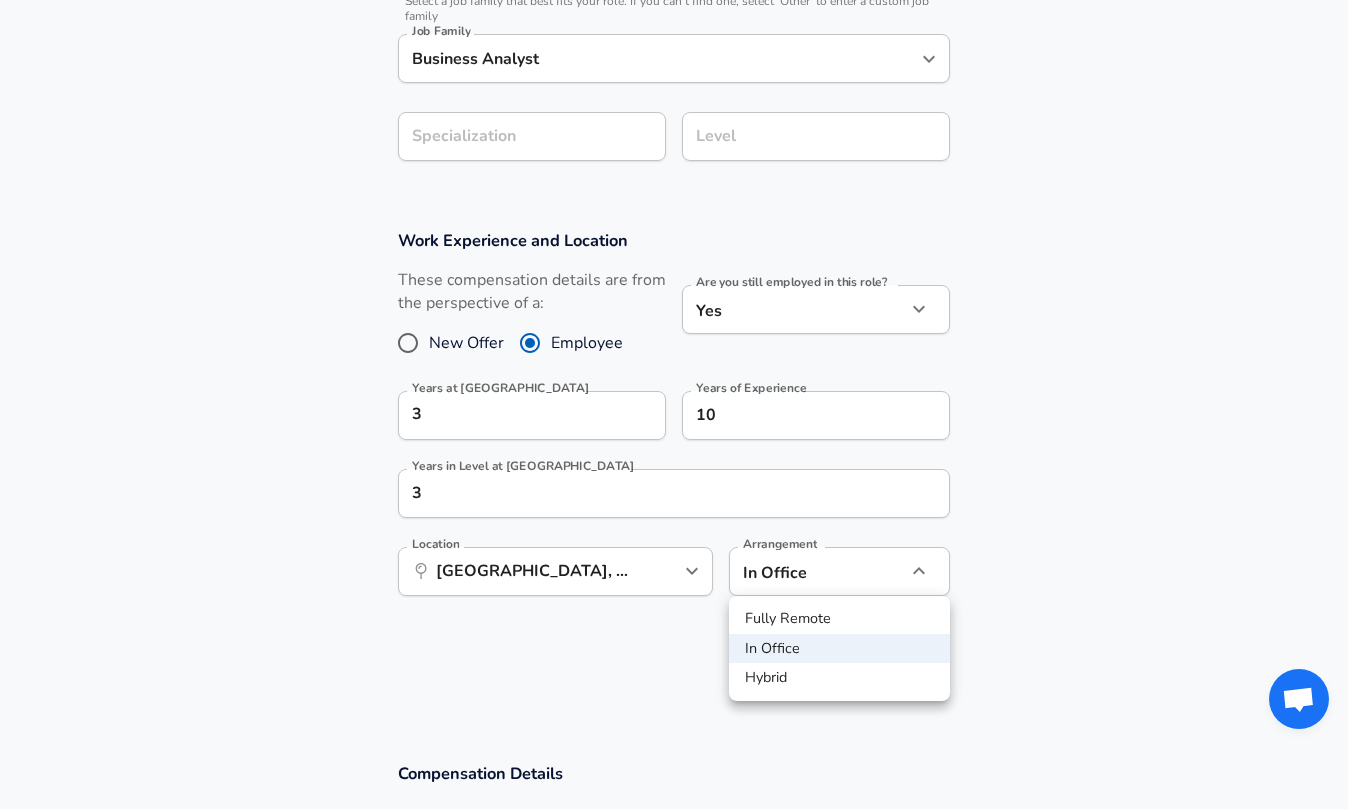 click on "Fully Remote" at bounding box center [839, 619] 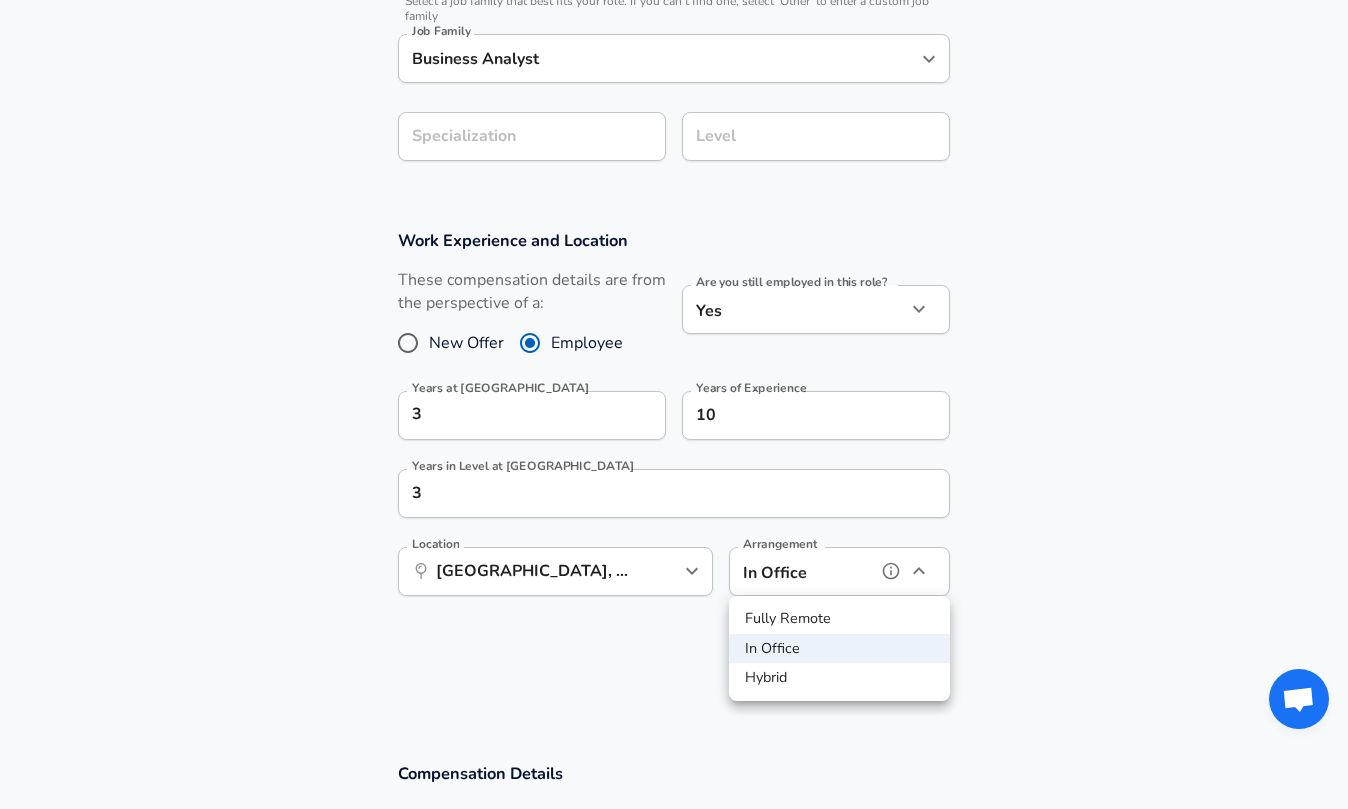 type on "remote" 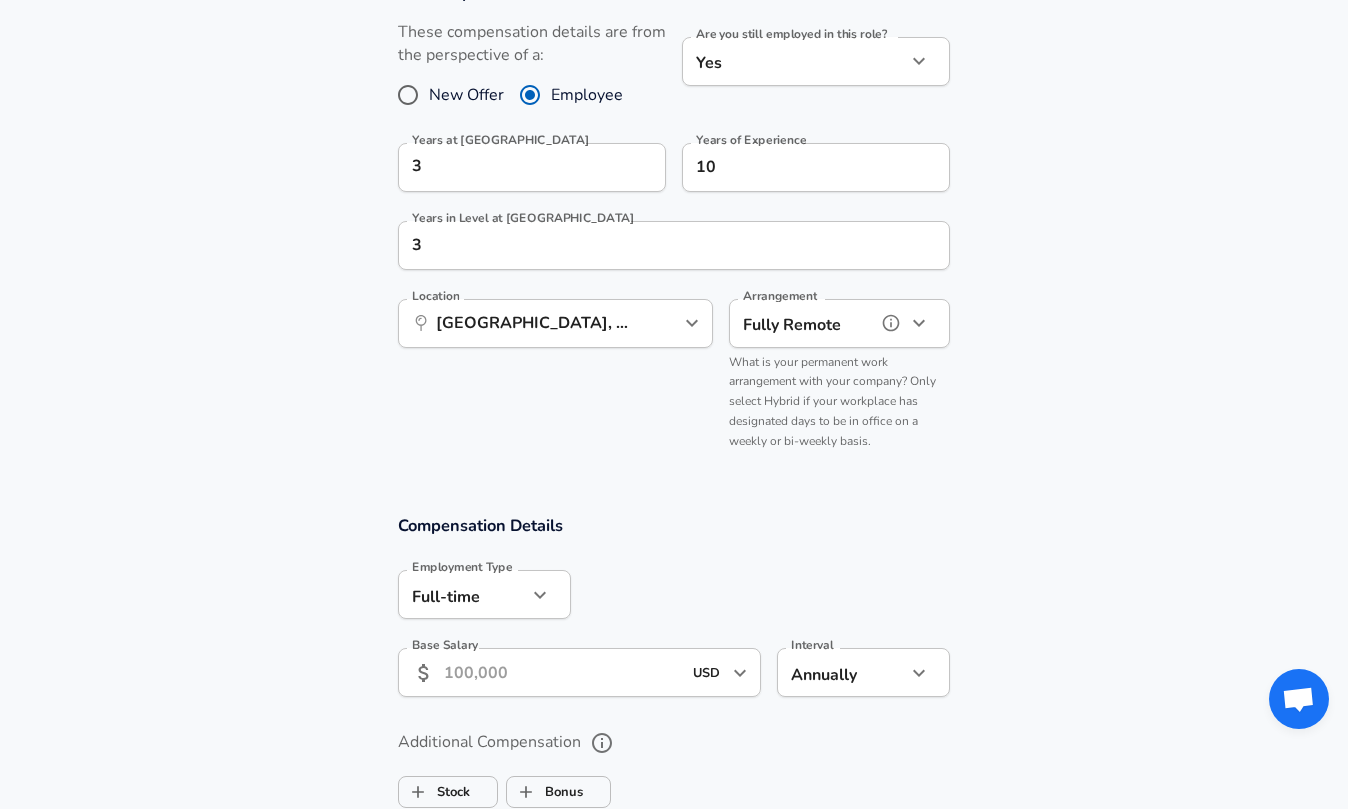 scroll, scrollTop: 888, scrollLeft: 0, axis: vertical 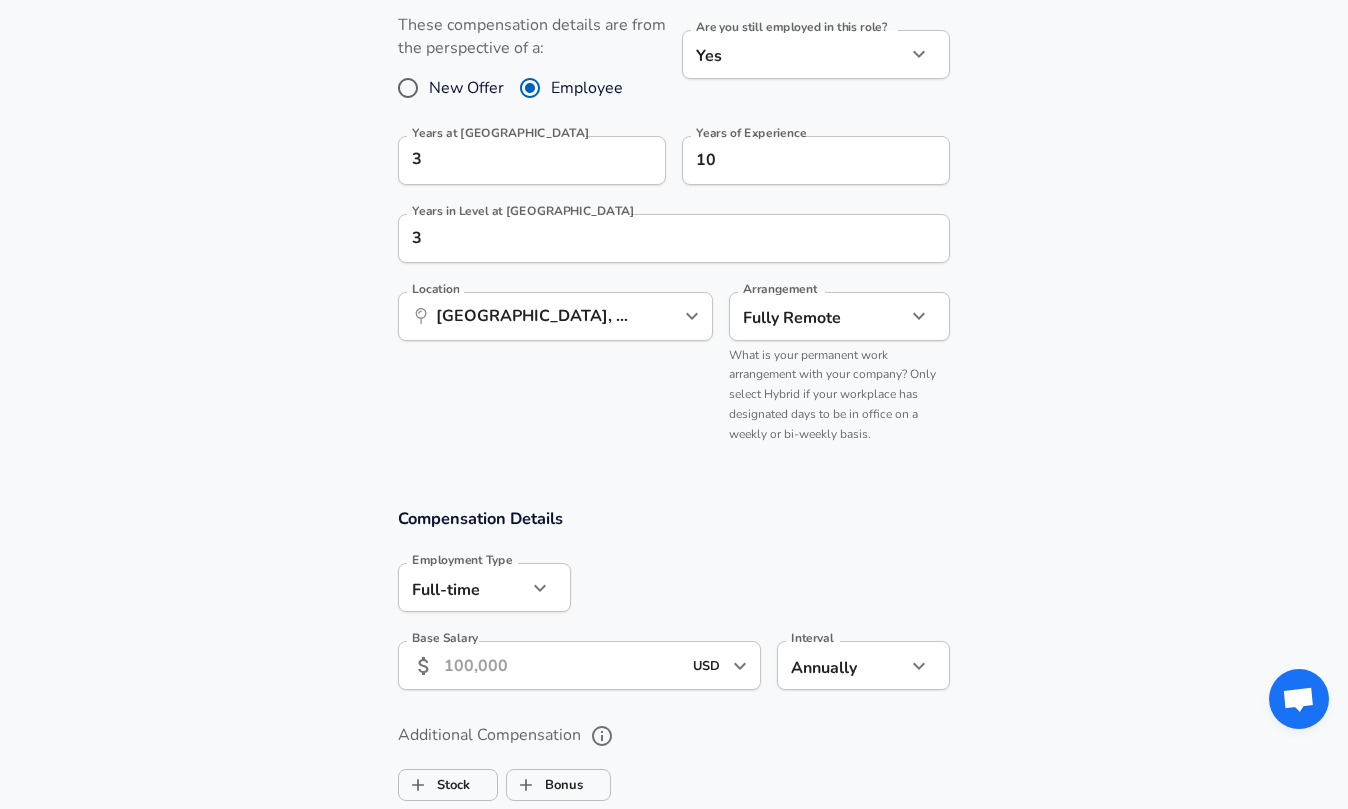 click on "Base Salary" at bounding box center (562, 665) 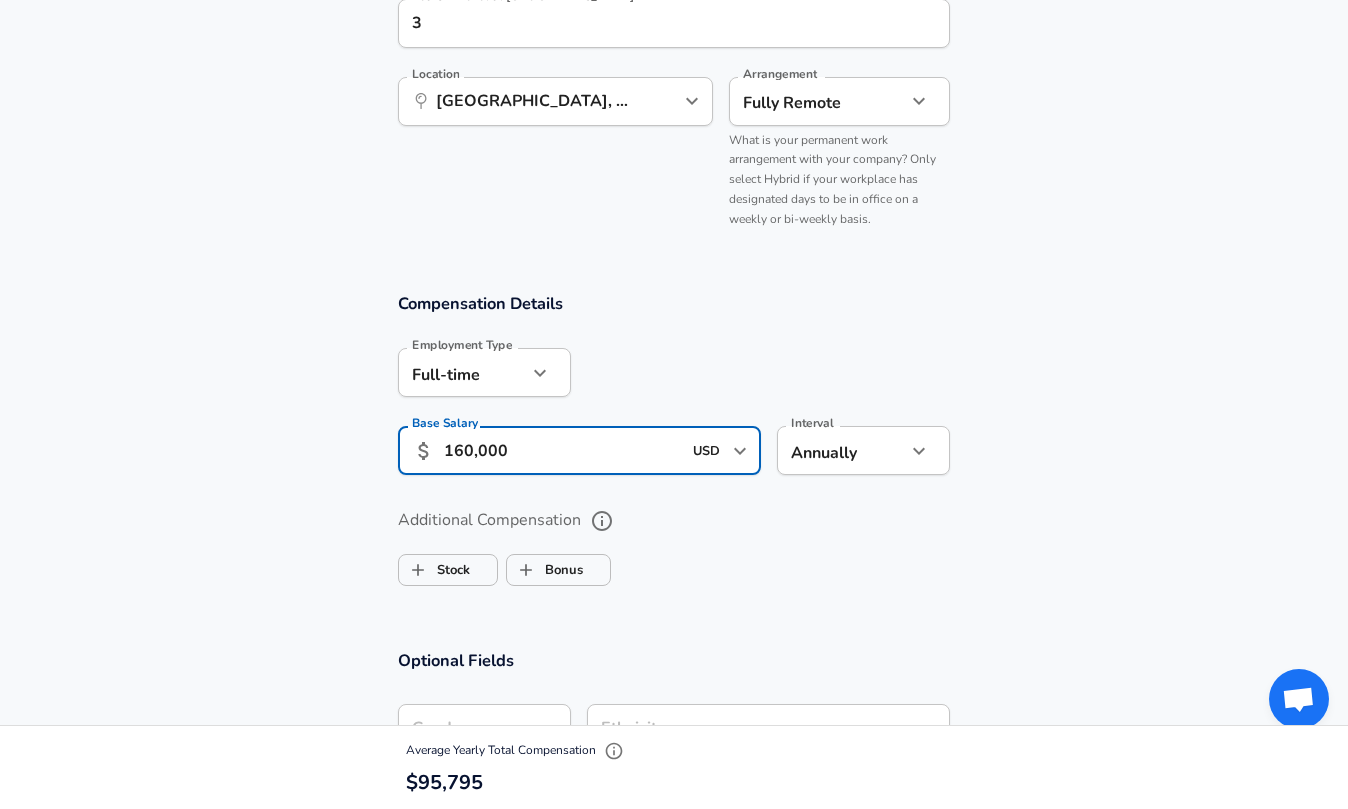 scroll, scrollTop: 1104, scrollLeft: 0, axis: vertical 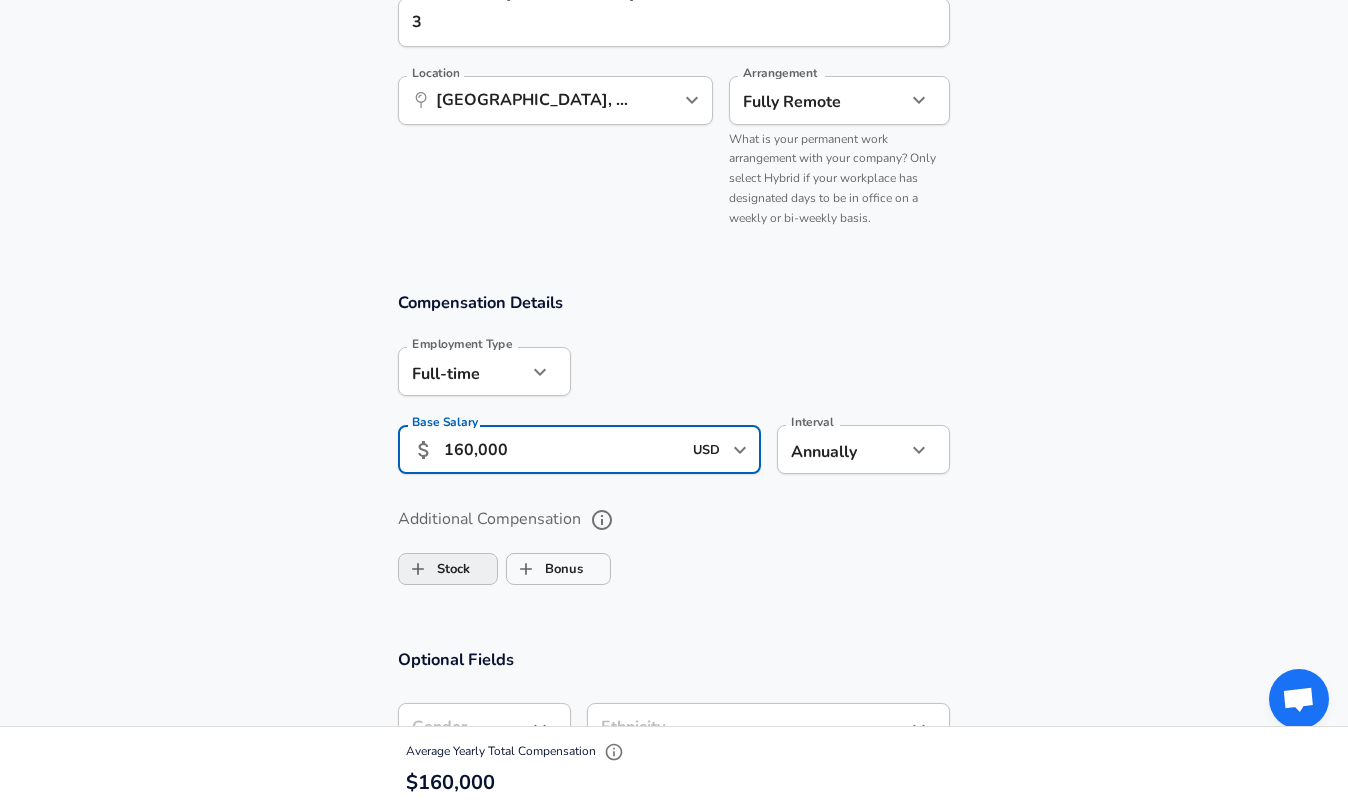 type on "160,000" 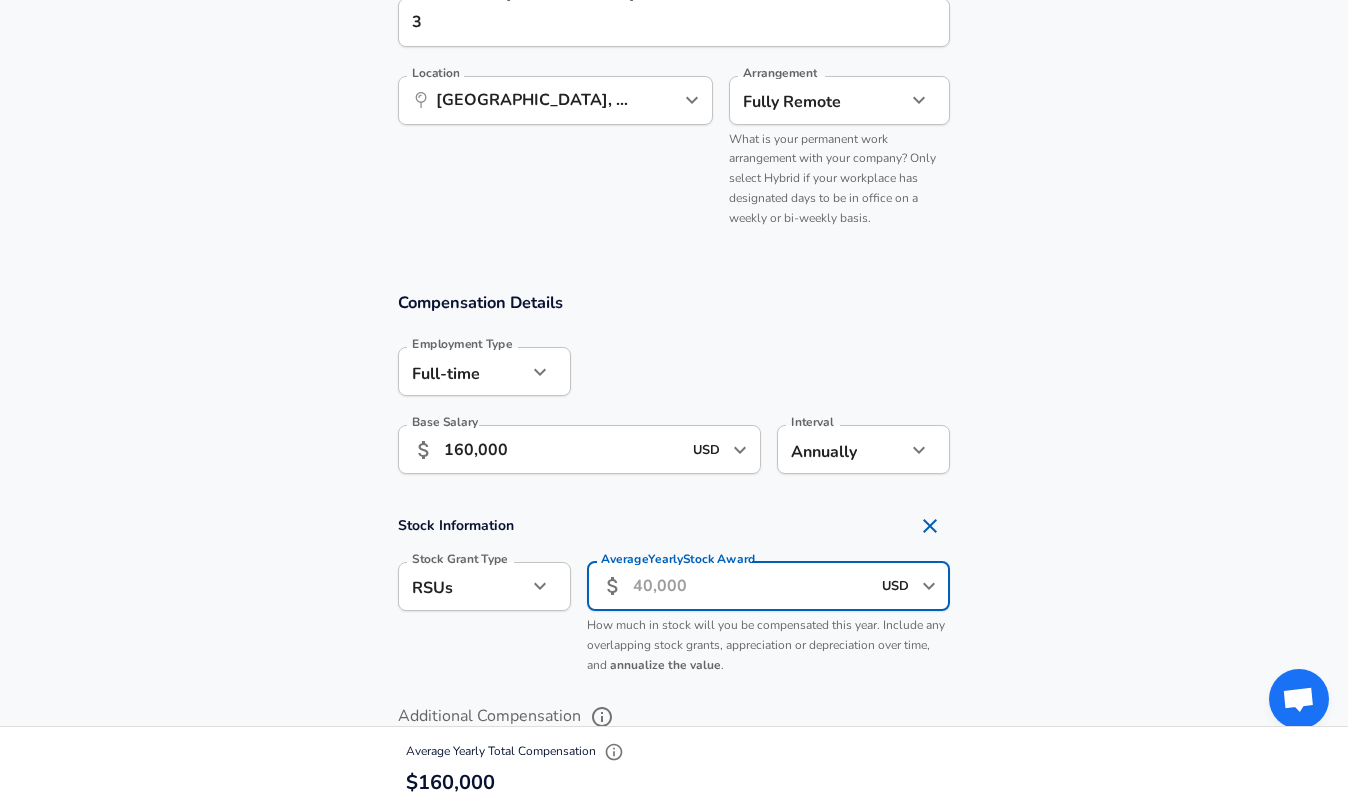 click on "Average  Yearly  Stock Award" at bounding box center [751, 586] 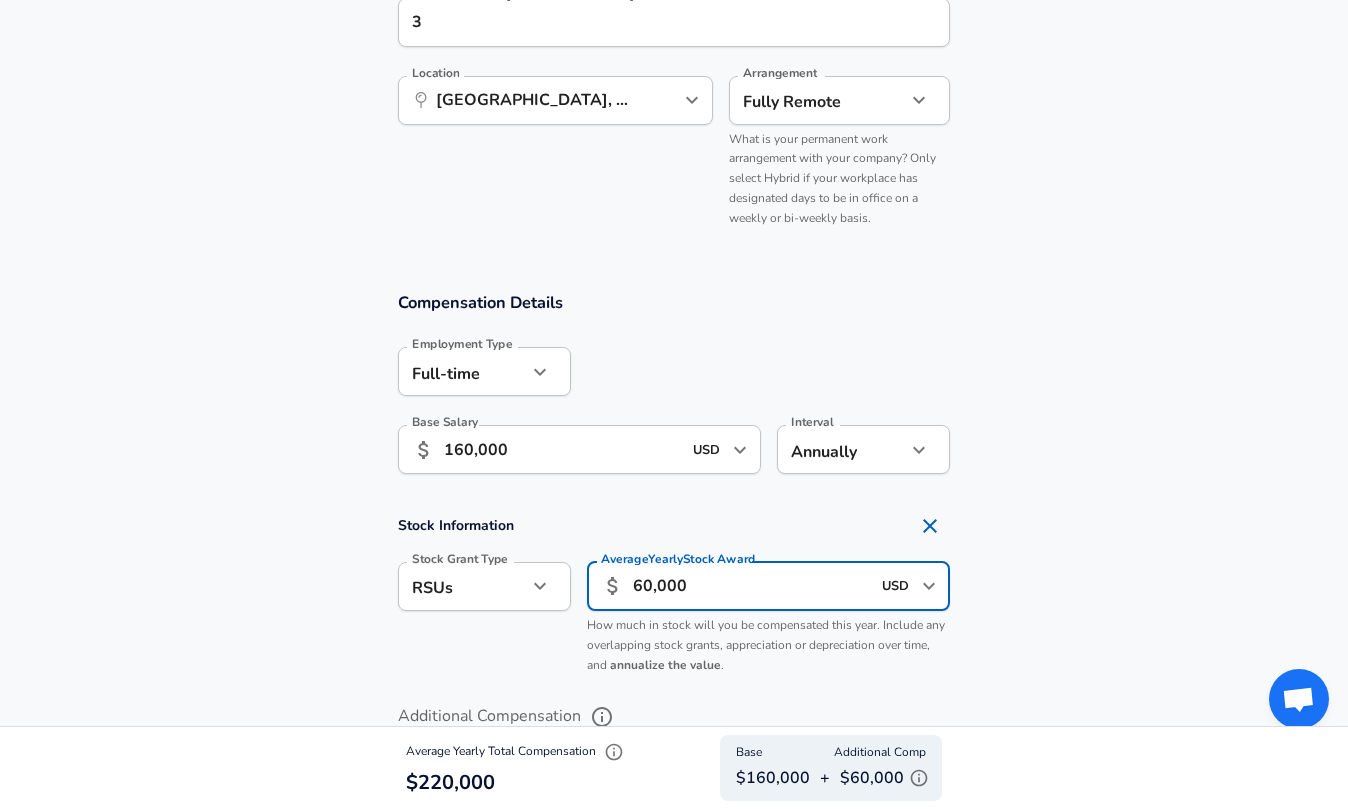 type on "60,000" 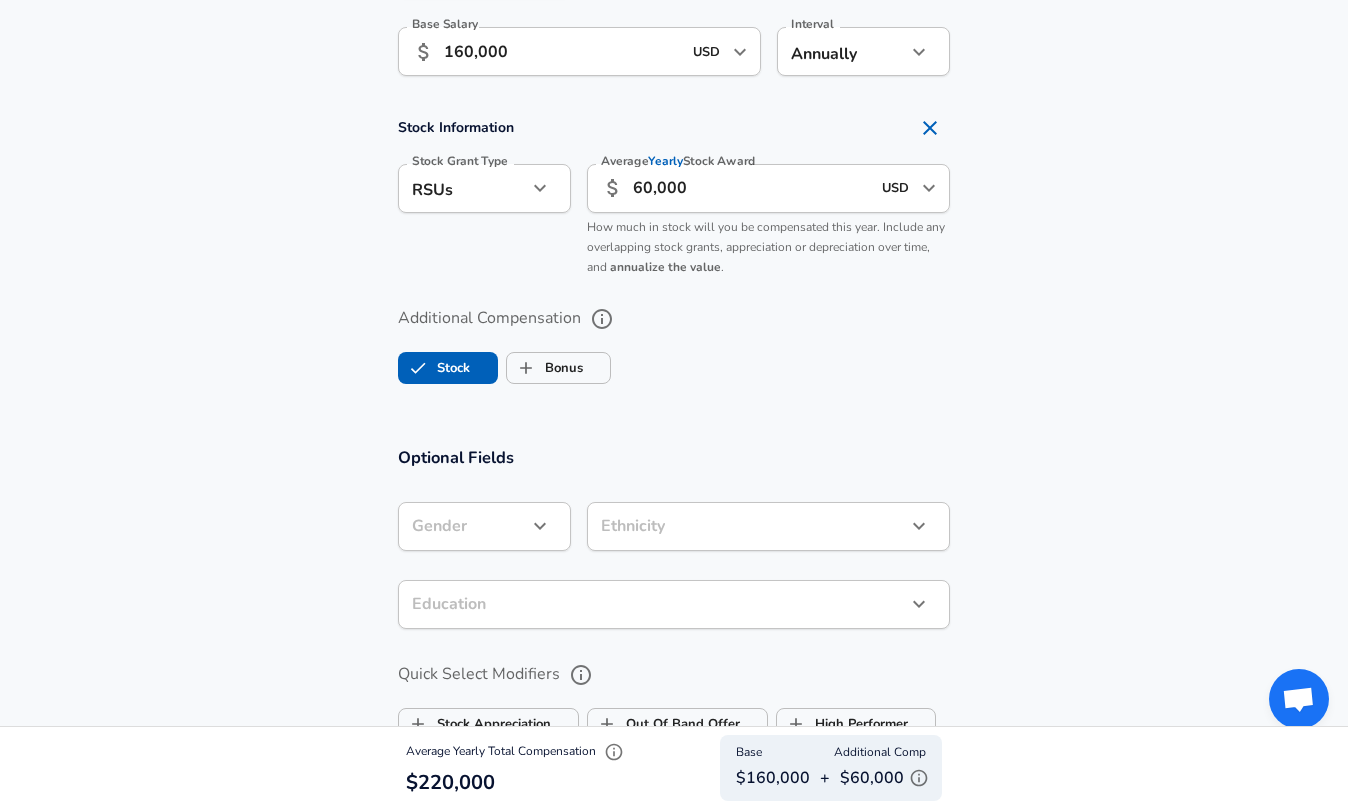 scroll, scrollTop: 1501, scrollLeft: 0, axis: vertical 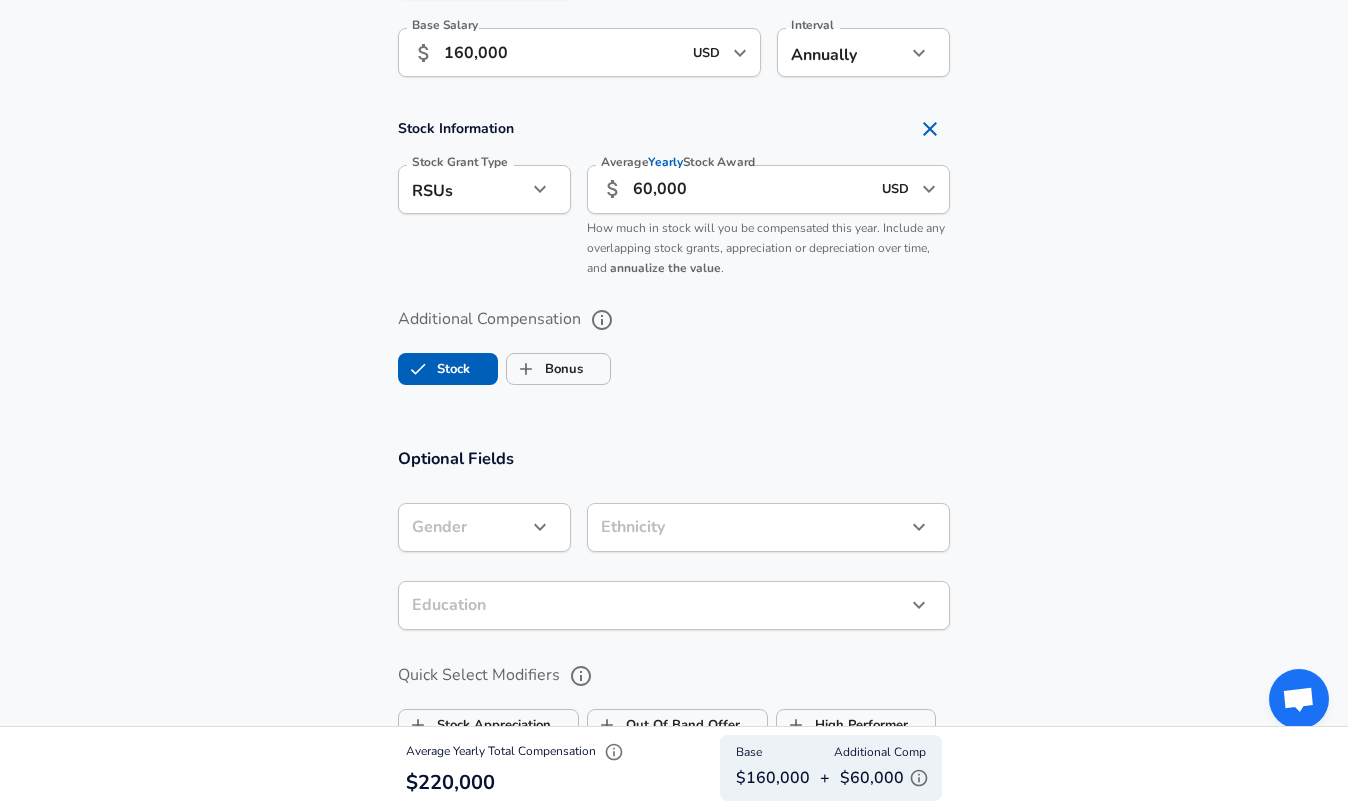 click 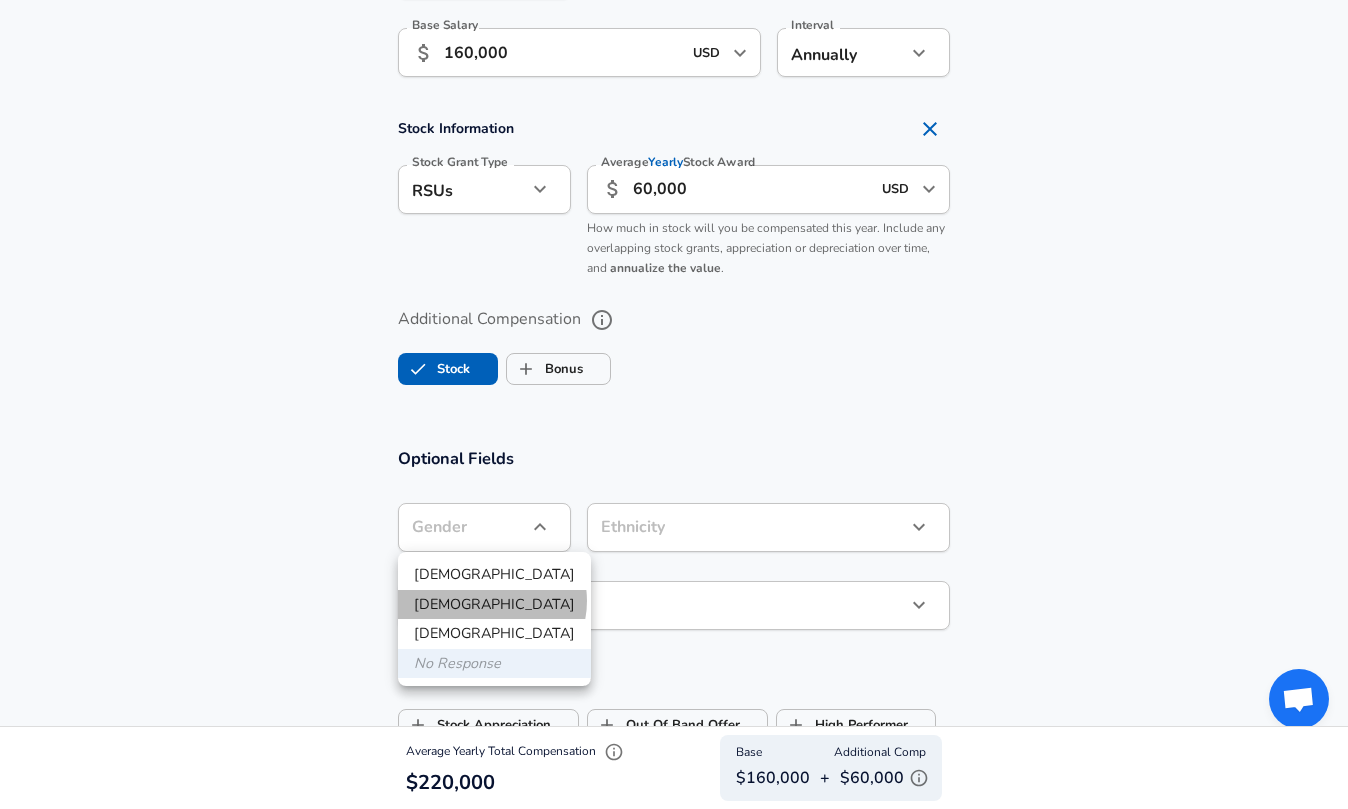 drag, startPoint x: 491, startPoint y: 601, endPoint x: 519, endPoint y: 595, distance: 28.635643 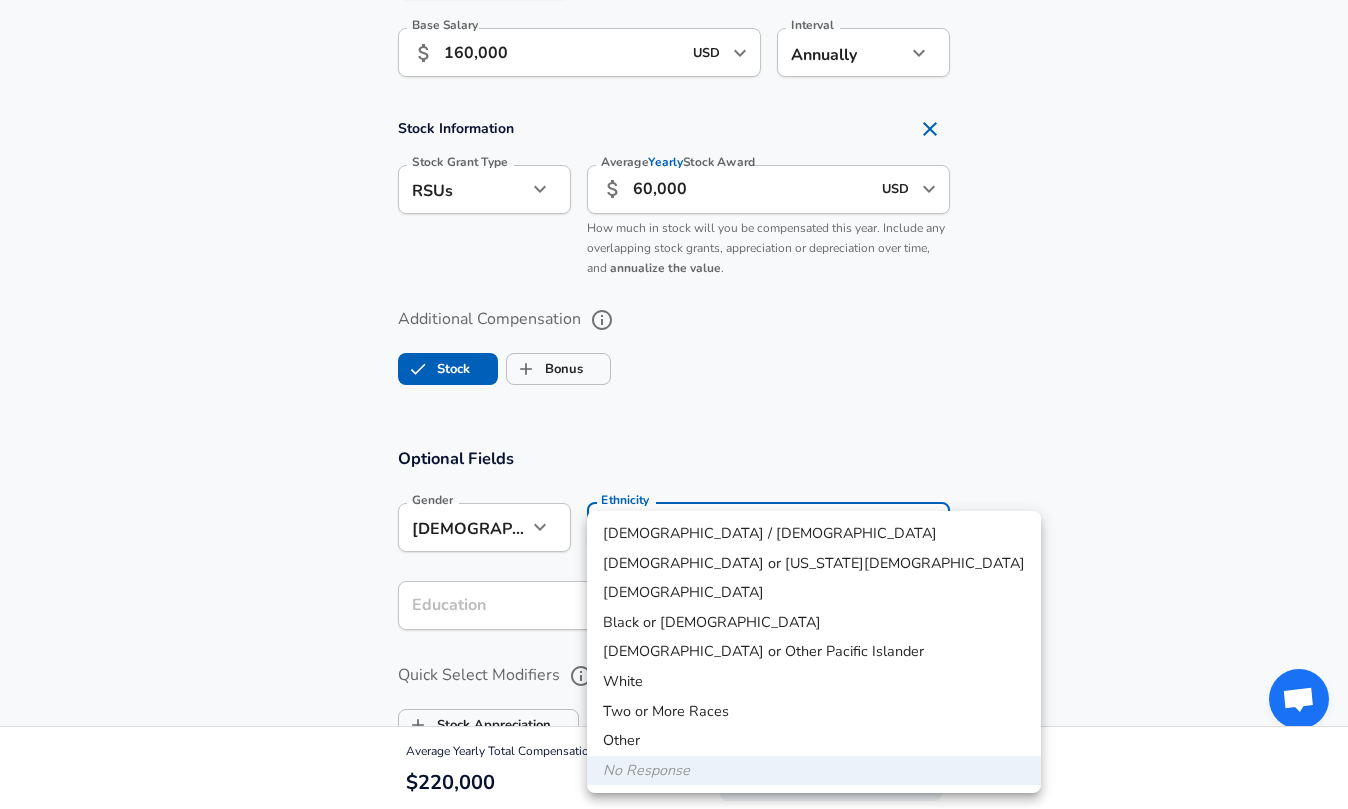 click on "Restart Add Your Salary Upload your offer letter   to verify your submission Enhance Privacy and Anonymity No Automatically hides specific fields until there are enough submissions to safely display the full details.   More Details Based on your submission and the data points that we have already collected, we will automatically hide and anonymize specific fields if there aren't enough data points to remain sufficiently anonymous. Company & Title Information   Enter the company you received your offer from Company Yelp Company   Select the title that closest resembles your official title. This should be similar to the title that was present on your offer letter. Title Business Systems Analyst Title   Select a job family that best fits your role. If you can't find one, select 'Other' to enter a custom job family Job Family Business Analyst Job Family Specialization Specialization Level Level Work Experience and Location These compensation details are from the perspective of a: New Offer Employee Yes yes 3 10 3" at bounding box center (674, -1097) 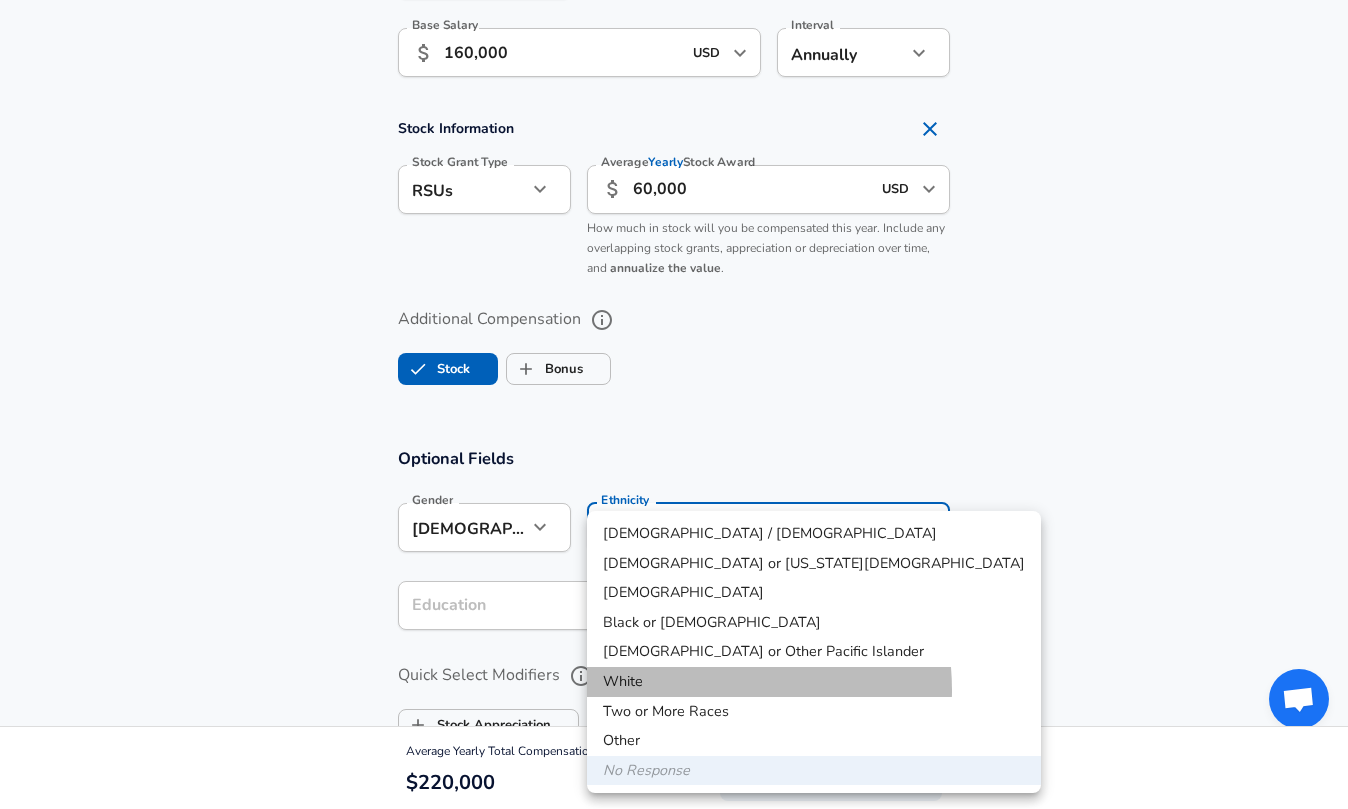click on "White" at bounding box center [814, 682] 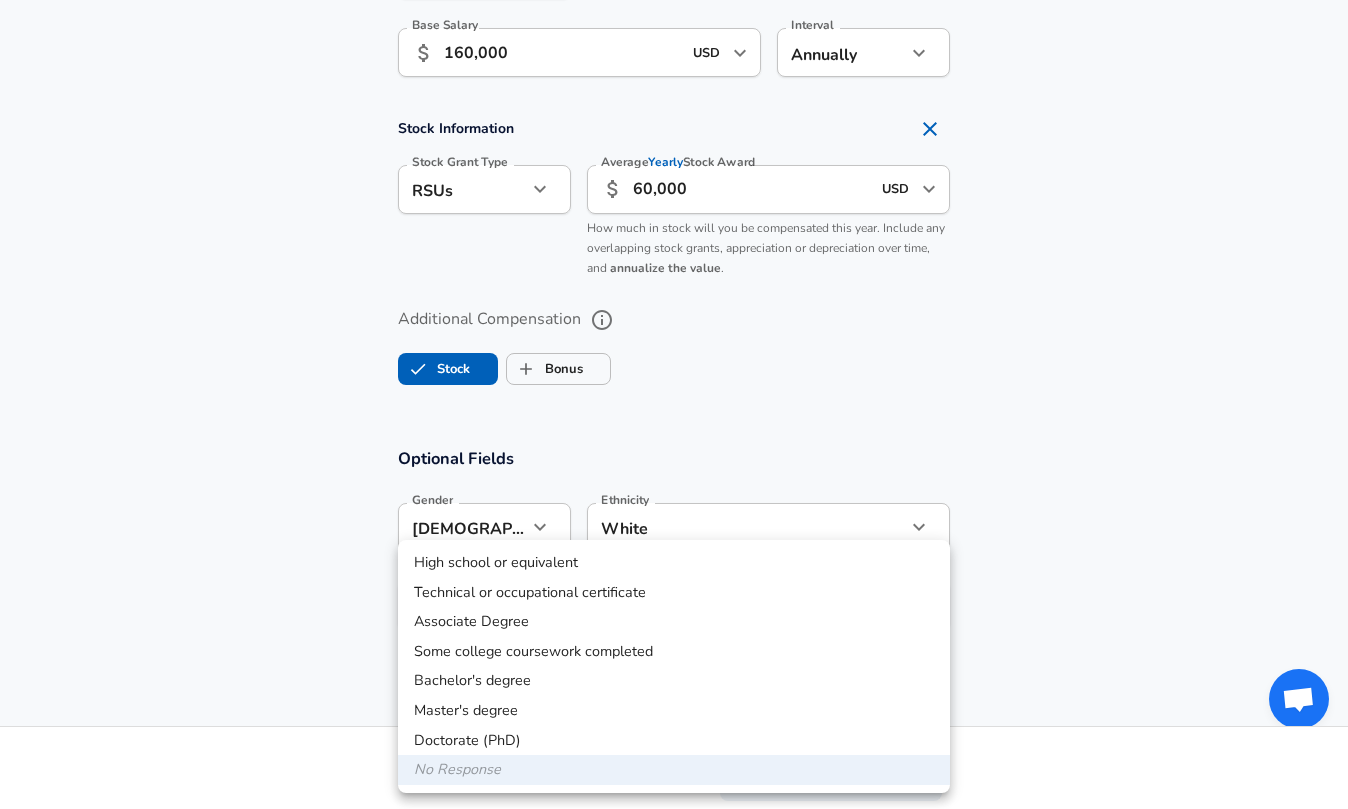 click on "Restart Add Your Salary Upload your offer letter   to verify your submission Enhance Privacy and Anonymity No Automatically hides specific fields until there are enough submissions to safely display the full details.   More Details Based on your submission and the data points that we have already collected, we will automatically hide and anonymize specific fields if there aren't enough data points to remain sufficiently anonymous. Company & Title Information   Enter the company you received your offer from Company Yelp Company   Select the title that closest resembles your official title. This should be similar to the title that was present on your offer letter. Title Business Systems Analyst Title   Select a job family that best fits your role. If you can't find one, select 'Other' to enter a custom job family Job Family Business Analyst Job Family Specialization Specialization Level Level Work Experience and Location These compensation details are from the perspective of a: New Offer Employee Yes yes 3 10 3" at bounding box center (674, -1097) 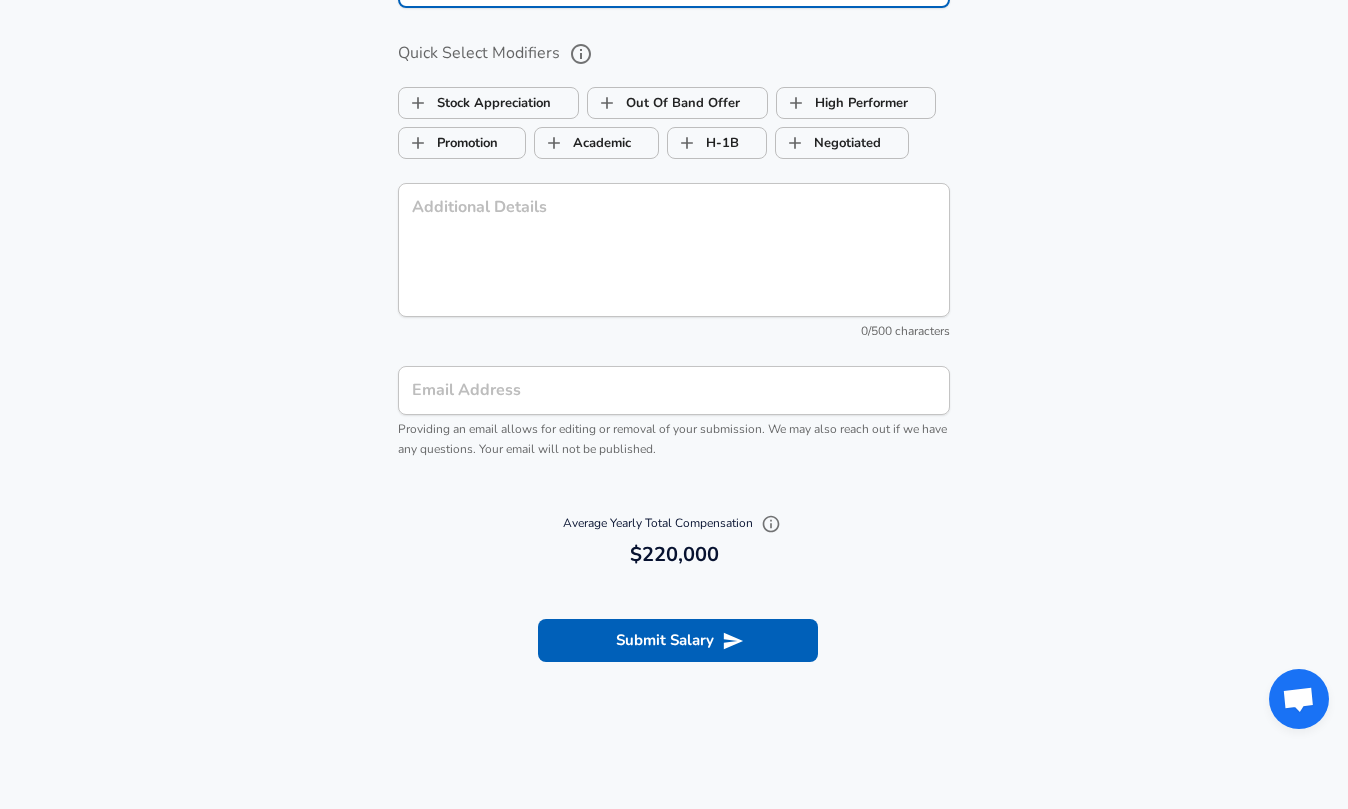 scroll, scrollTop: 2129, scrollLeft: 0, axis: vertical 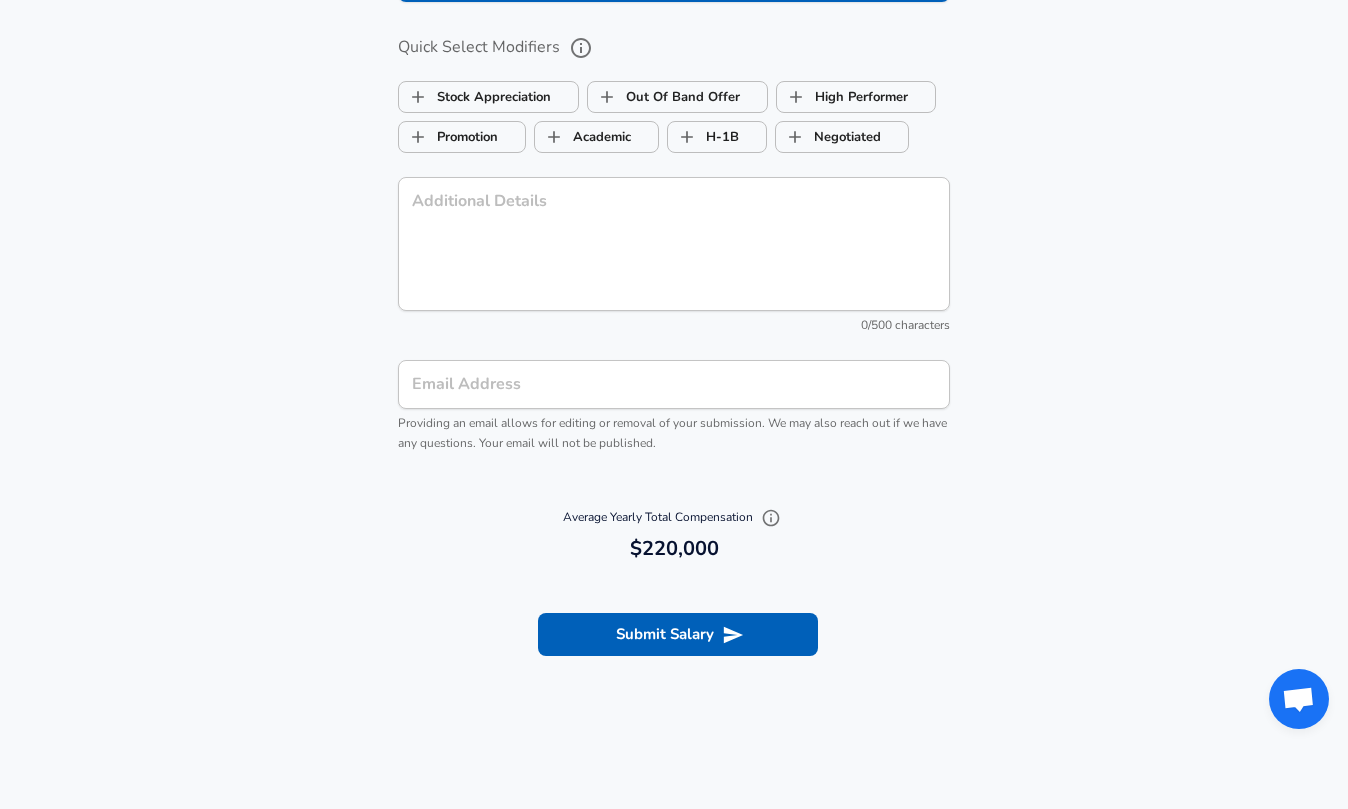 click on "Email Address" at bounding box center (674, 384) 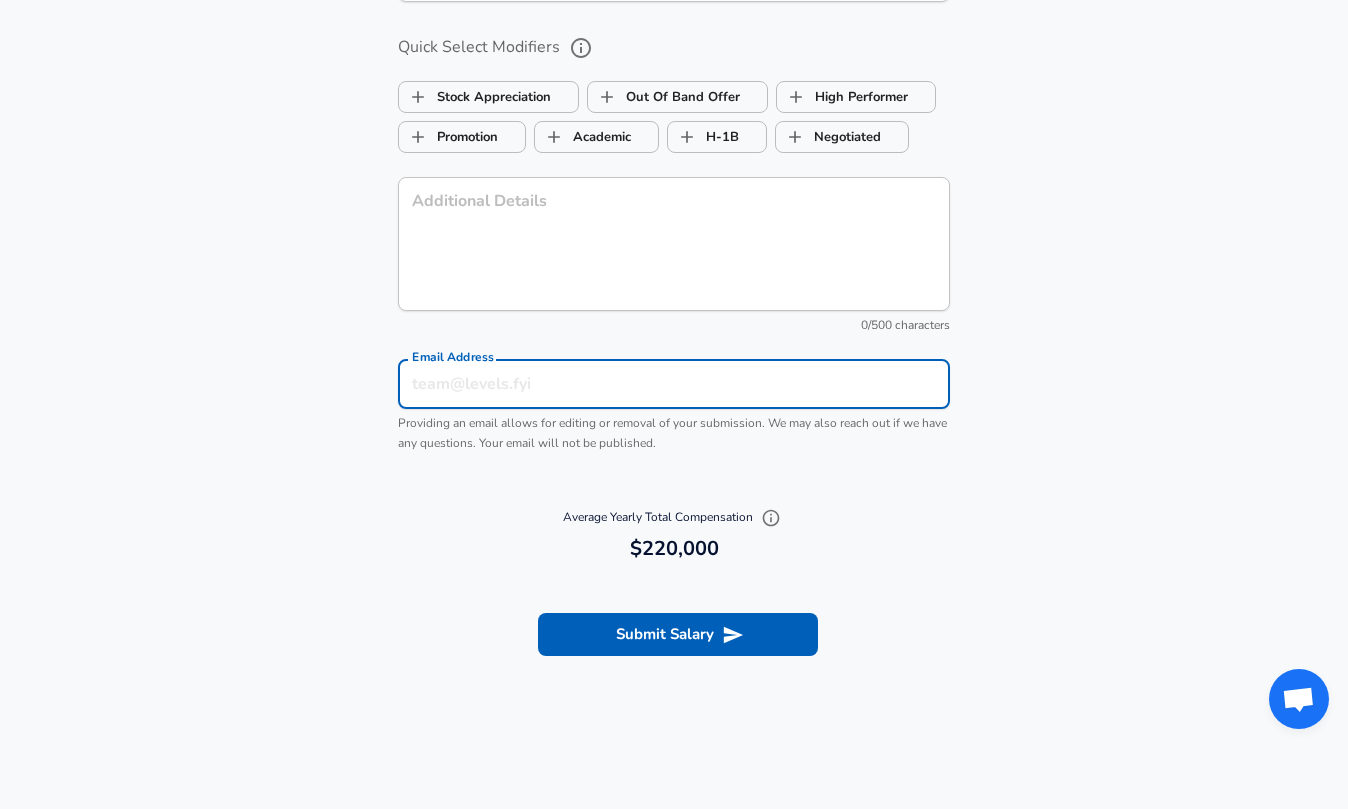 type on "[EMAIL_ADDRESS][PERSON_NAME][DOMAIN_NAME]" 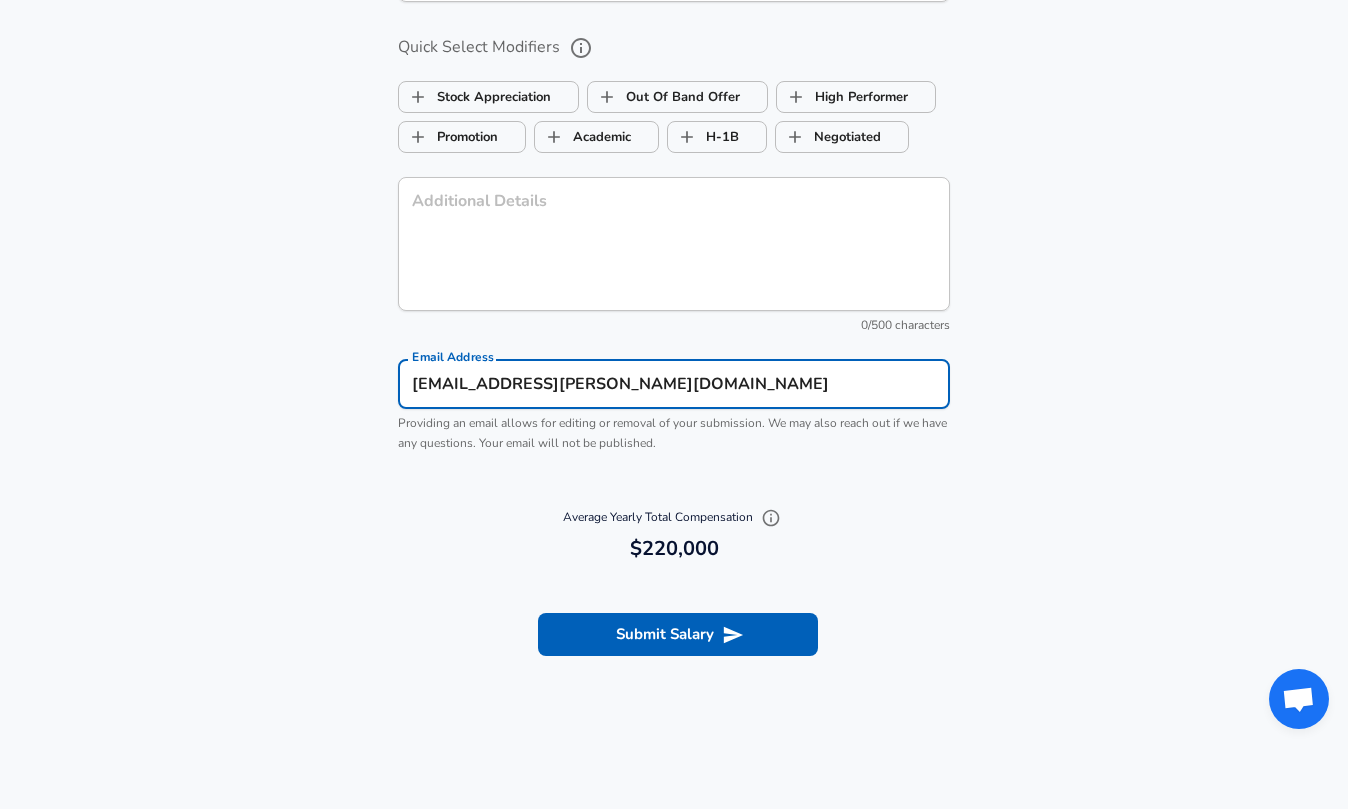 type on "White" 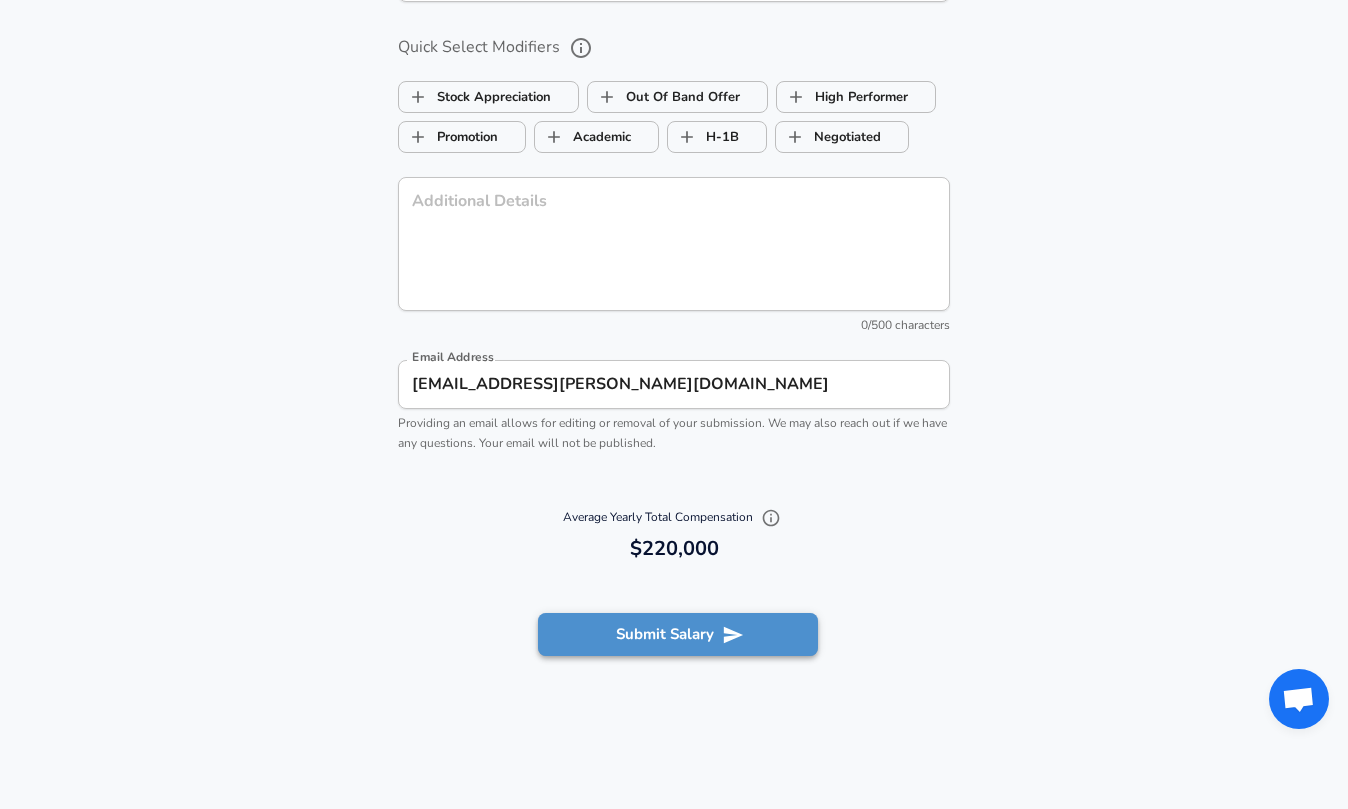 click on "Submit Salary" at bounding box center [678, 634] 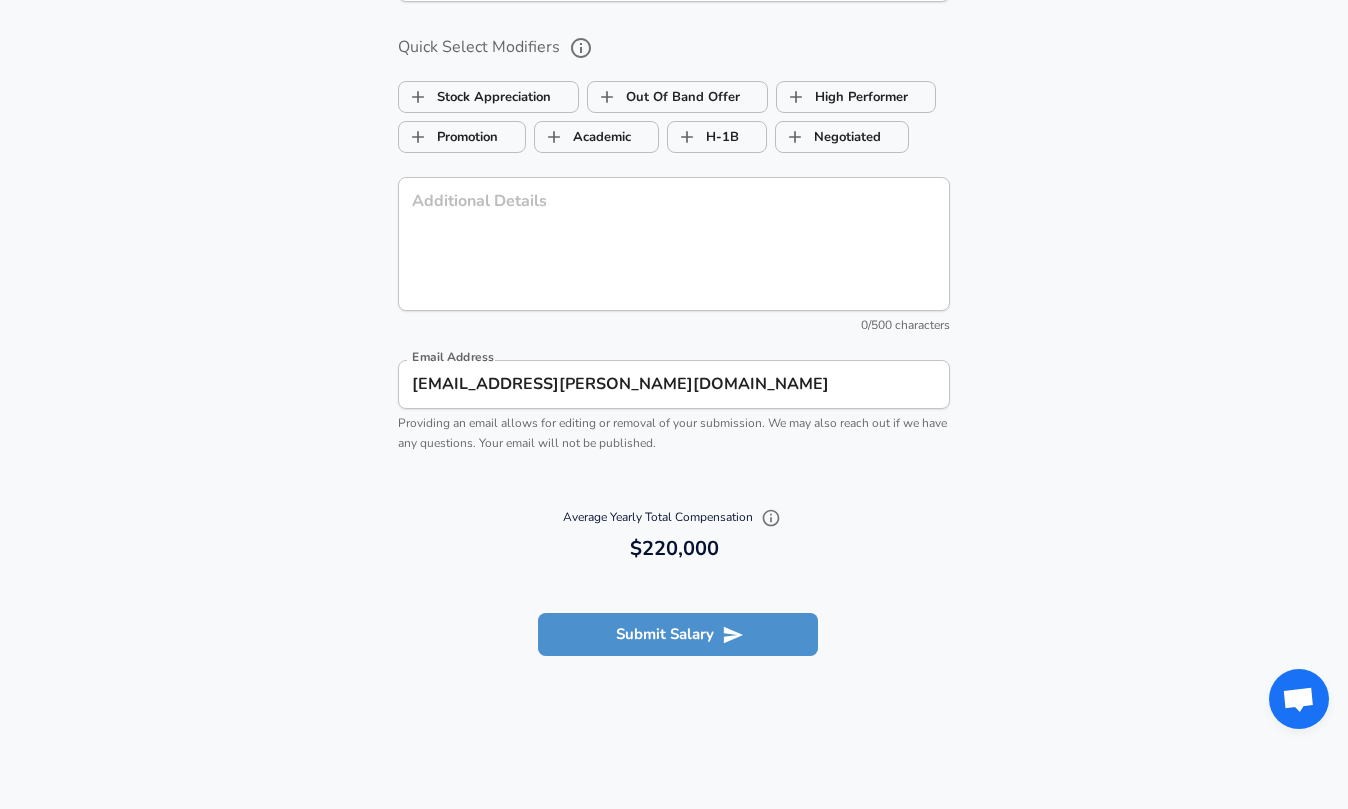 scroll, scrollTop: 2149, scrollLeft: 0, axis: vertical 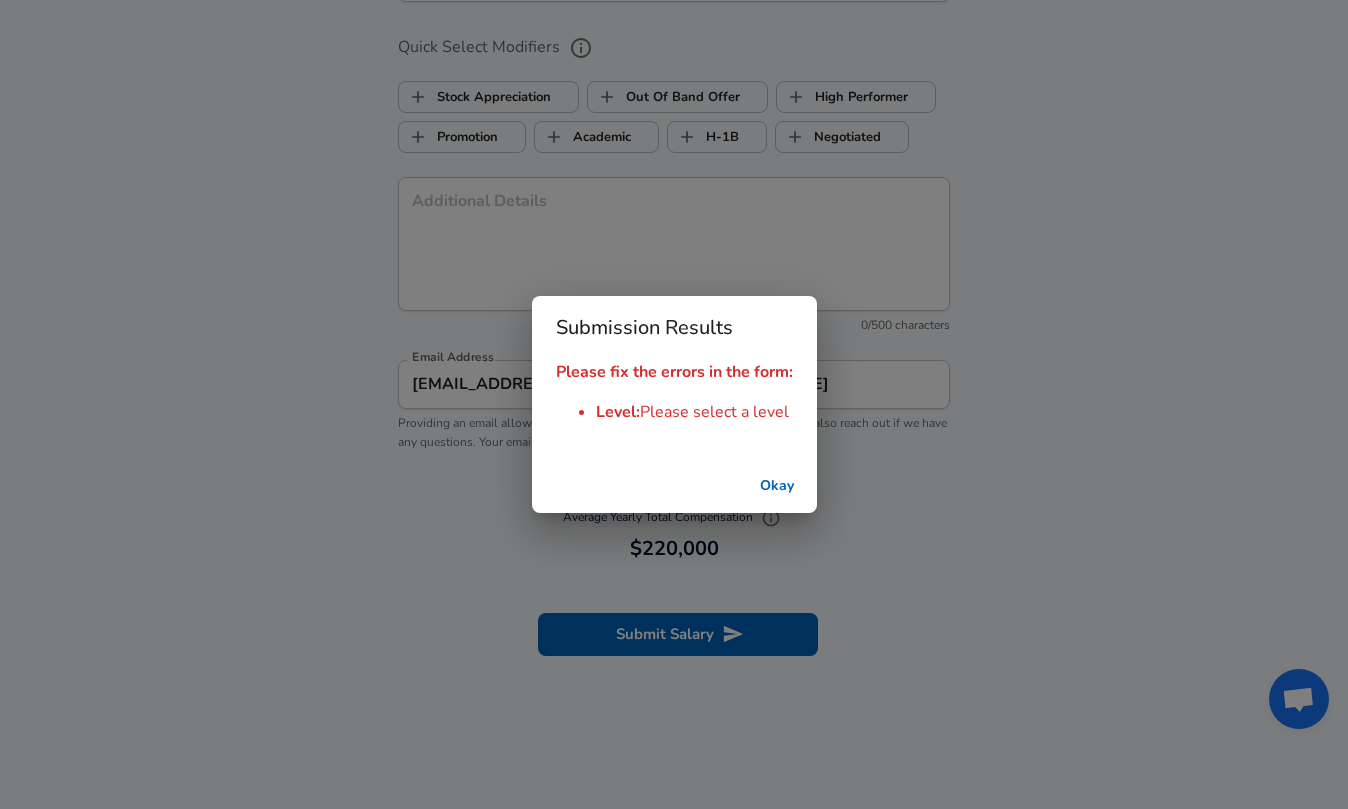 click on "Okay" at bounding box center (777, 486) 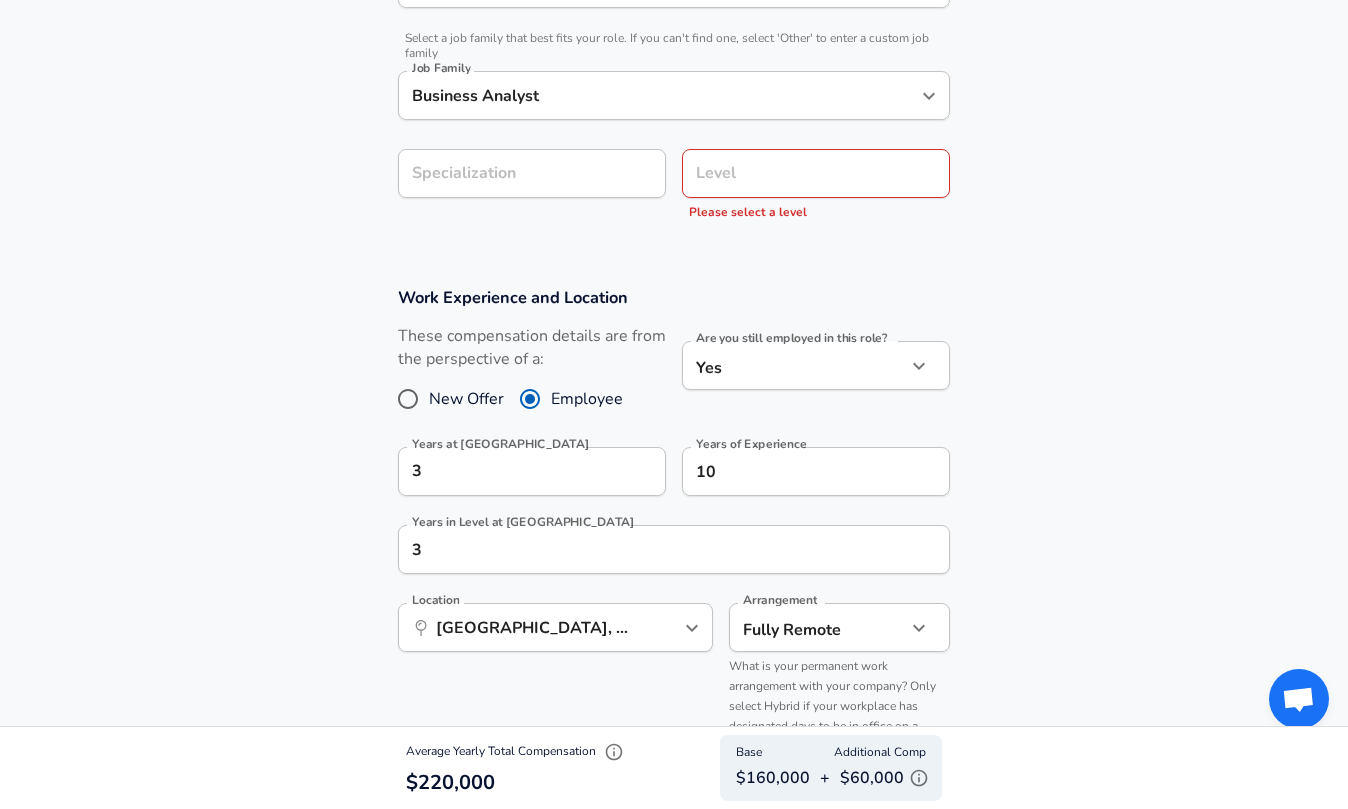 scroll, scrollTop: 592, scrollLeft: 0, axis: vertical 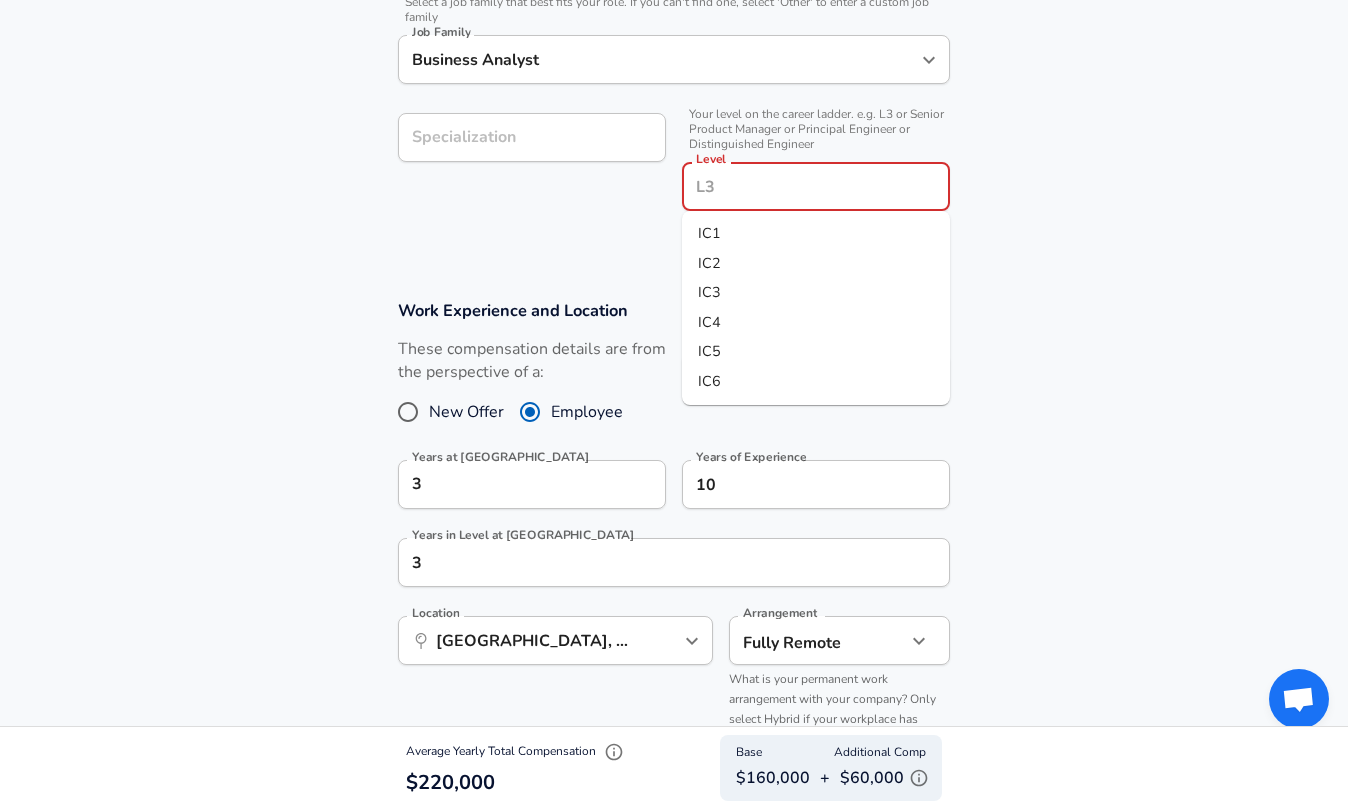 click on "Level" at bounding box center [816, 186] 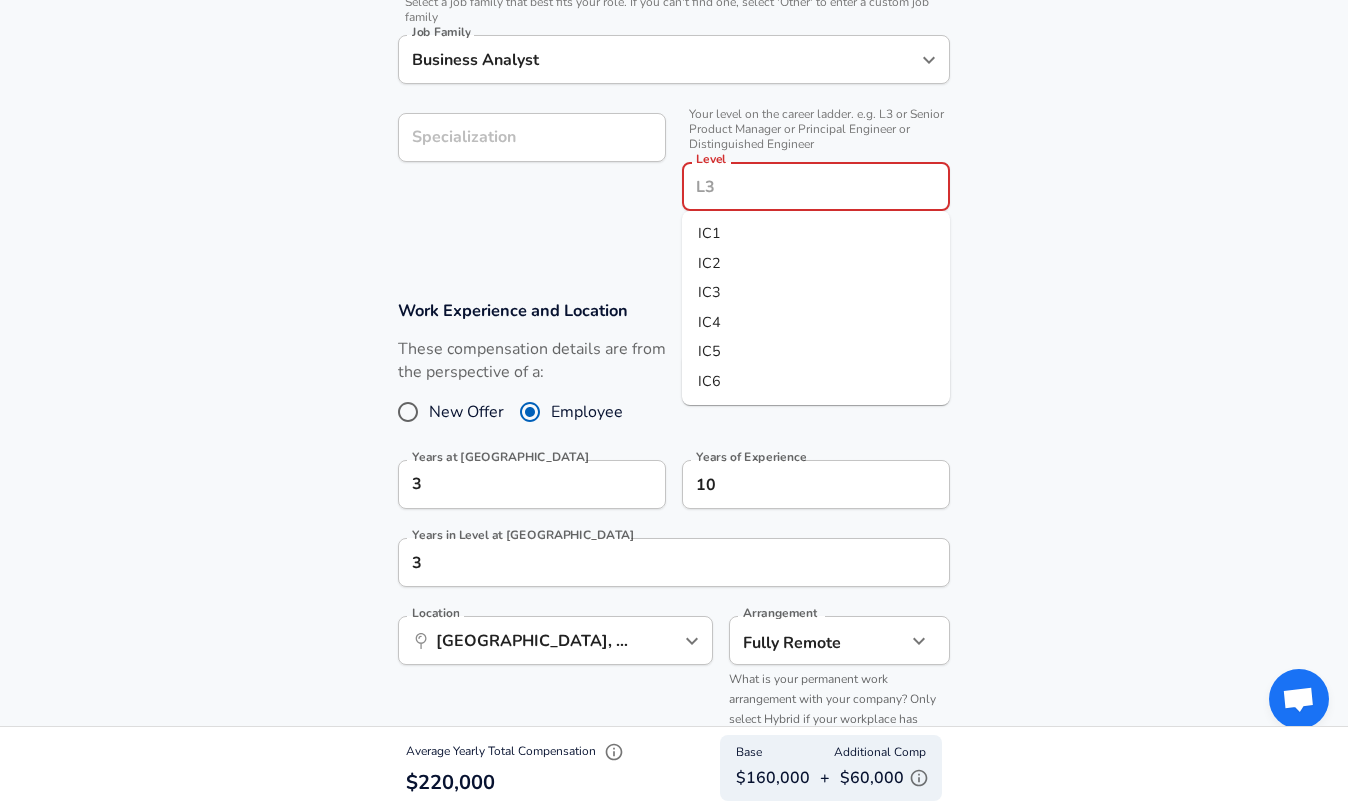 click on "IC4" at bounding box center (816, 323) 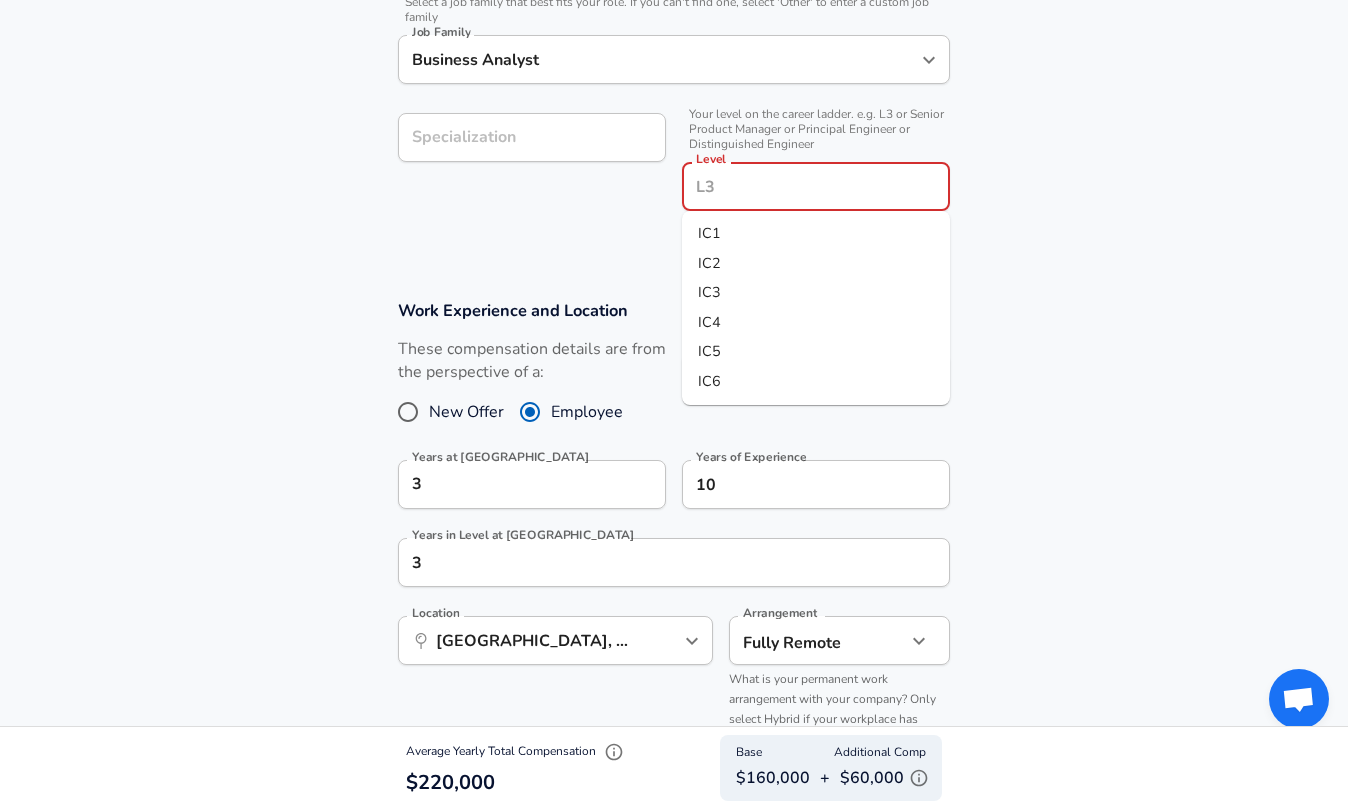type on "IC4" 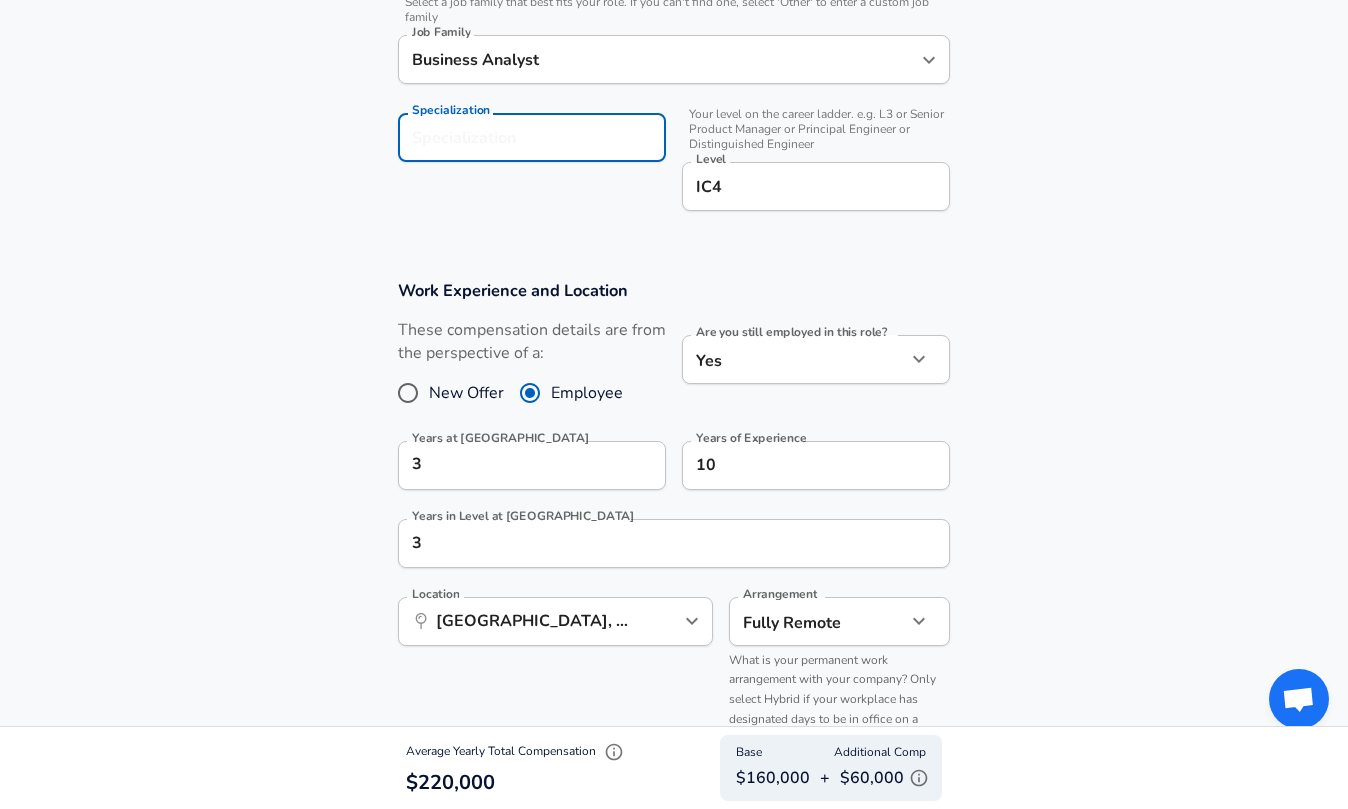 click on "Specialization Specialization" at bounding box center (524, 160) 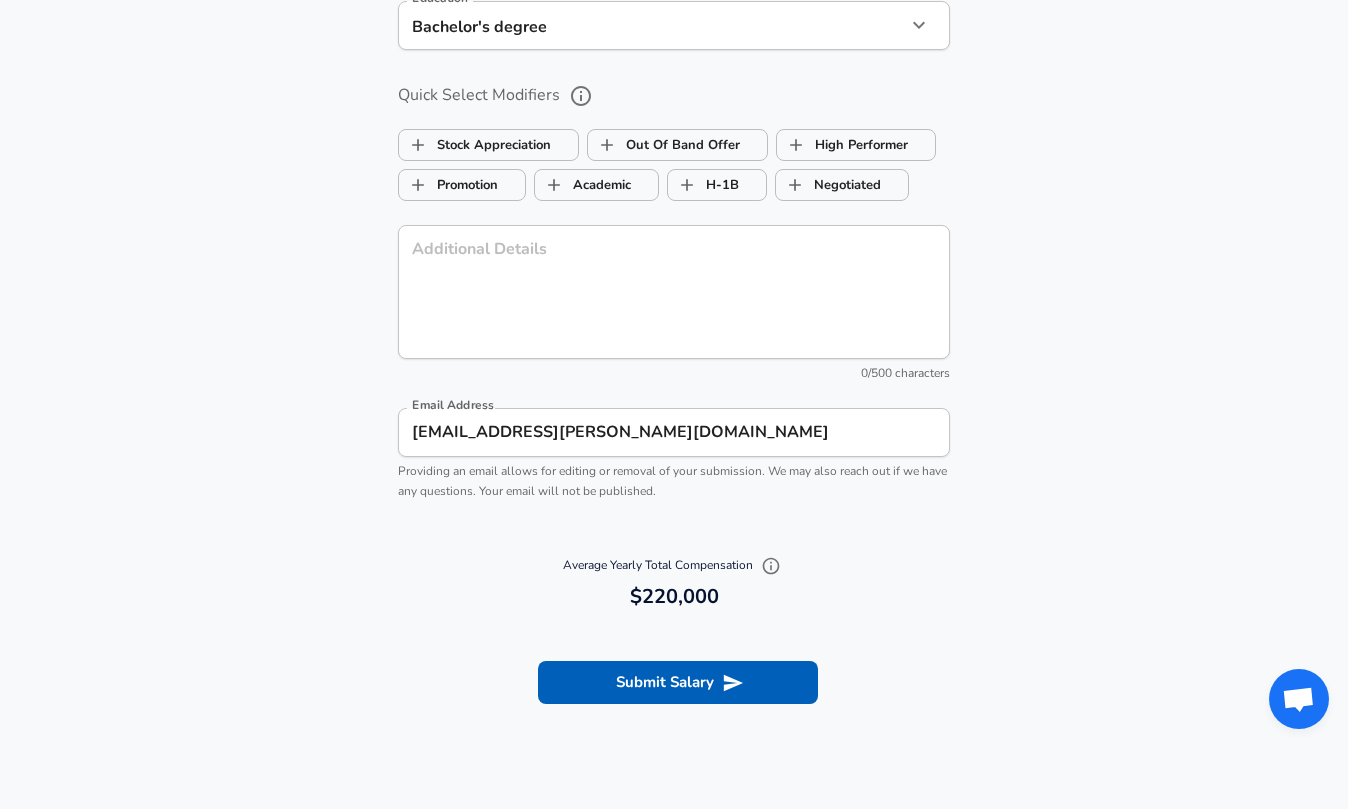 scroll, scrollTop: 2469, scrollLeft: 0, axis: vertical 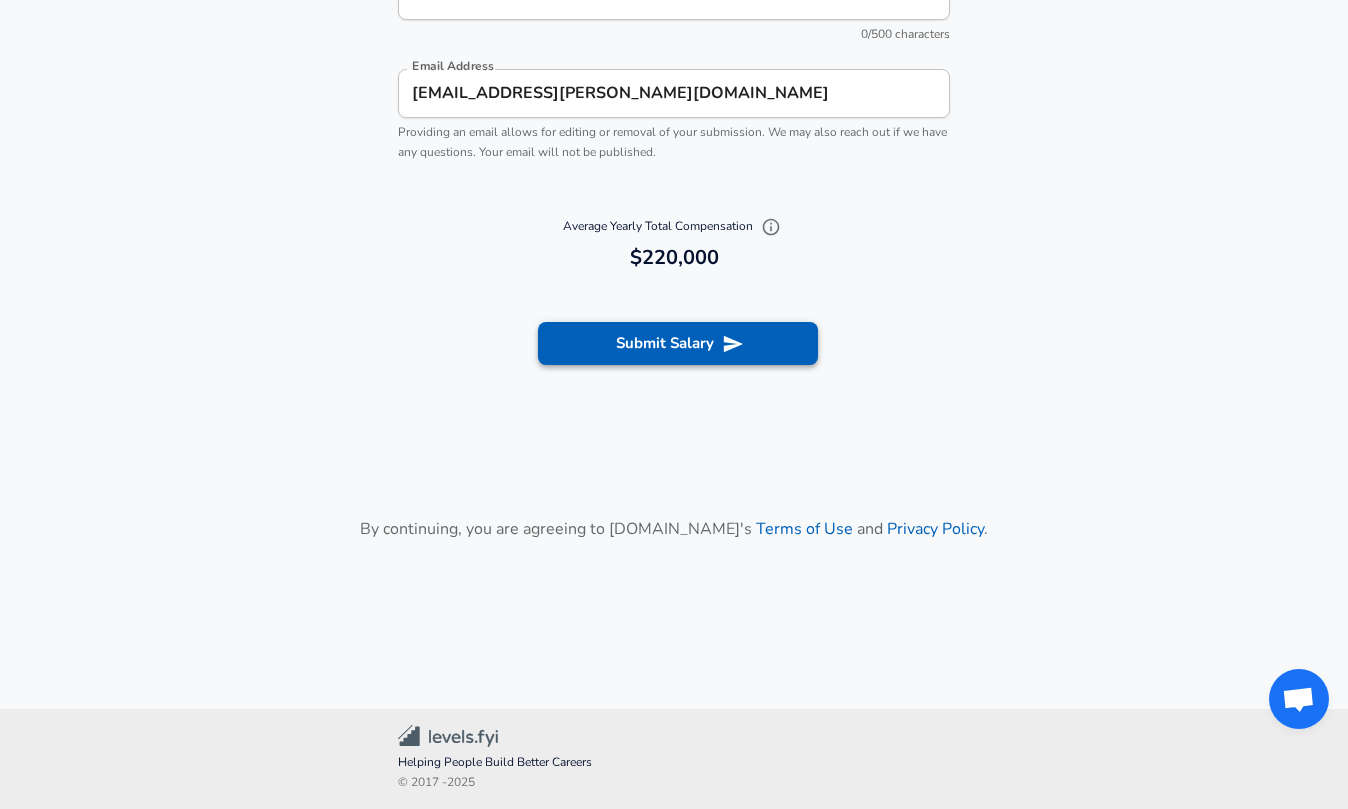 type on "Marketing Enablement" 